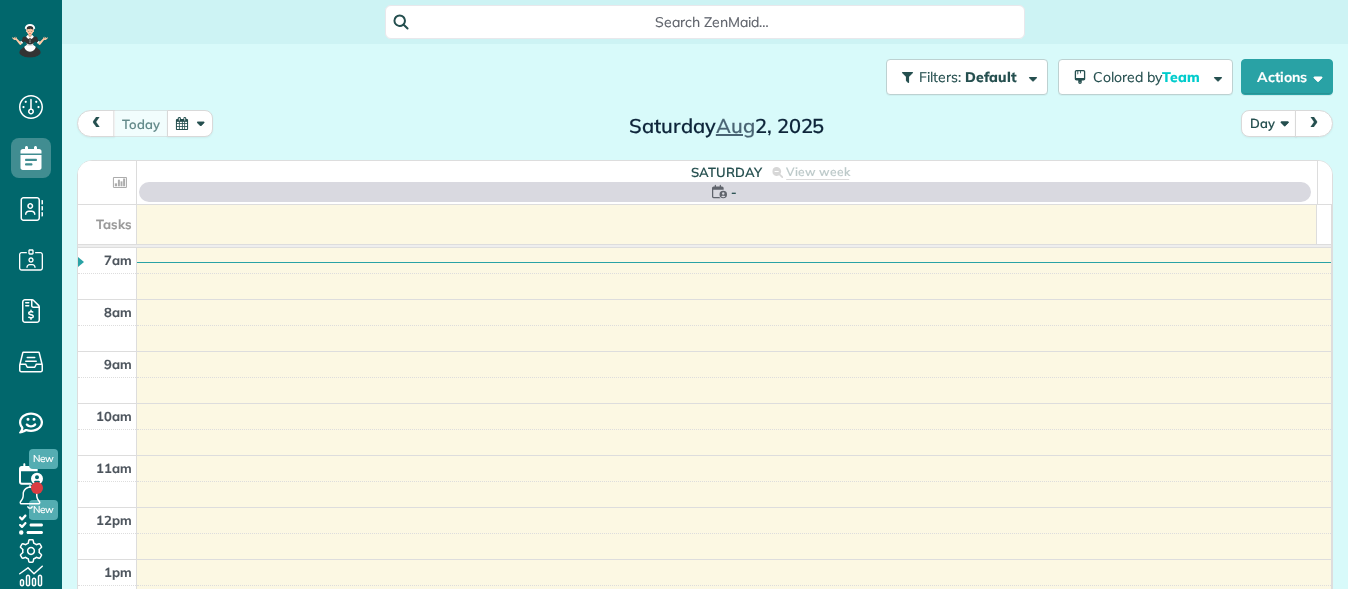 scroll, scrollTop: 0, scrollLeft: 0, axis: both 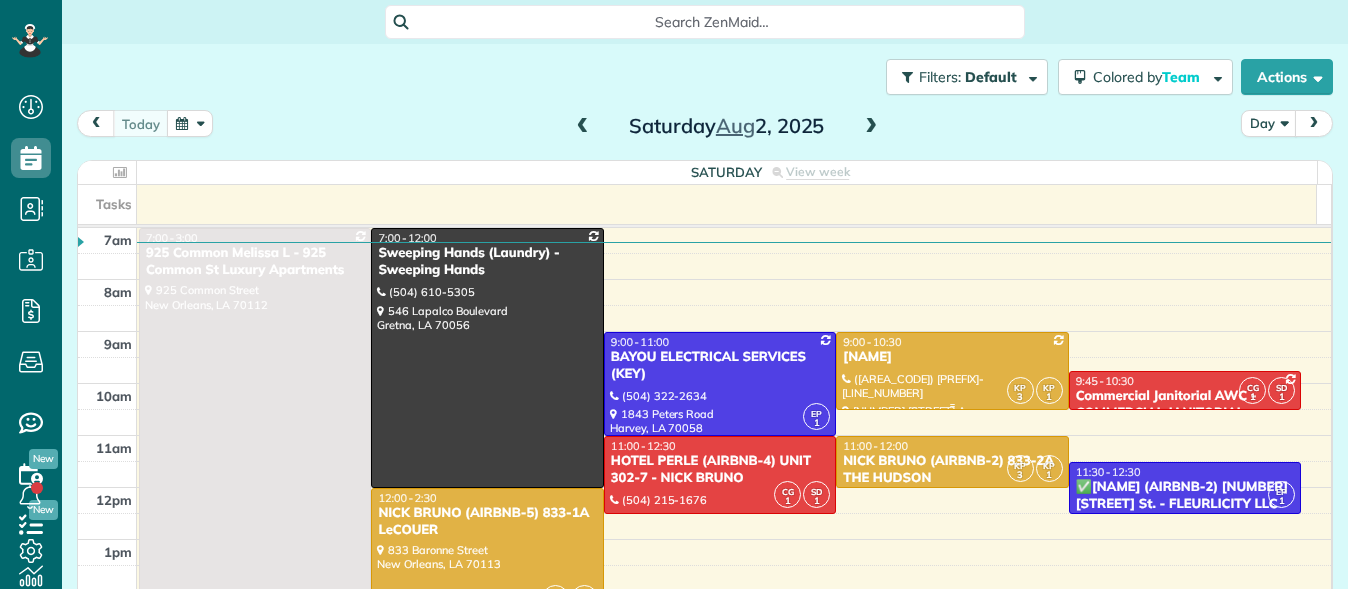 click at bounding box center [952, 371] 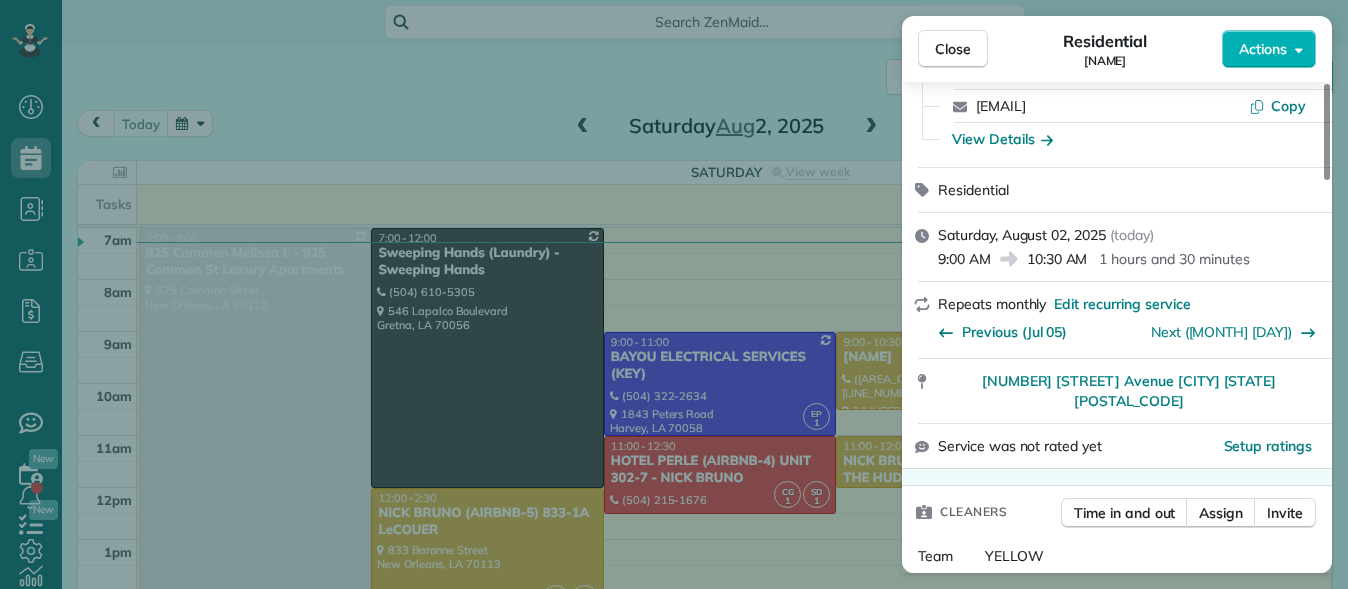 scroll, scrollTop: 171, scrollLeft: 0, axis: vertical 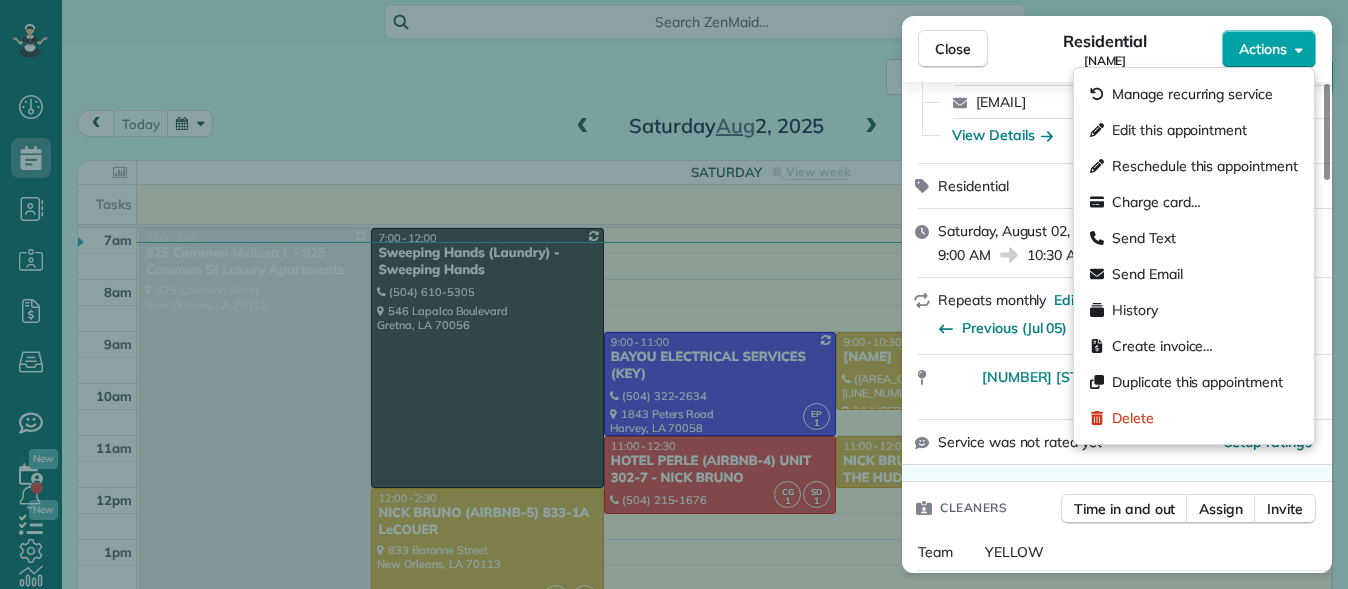 click 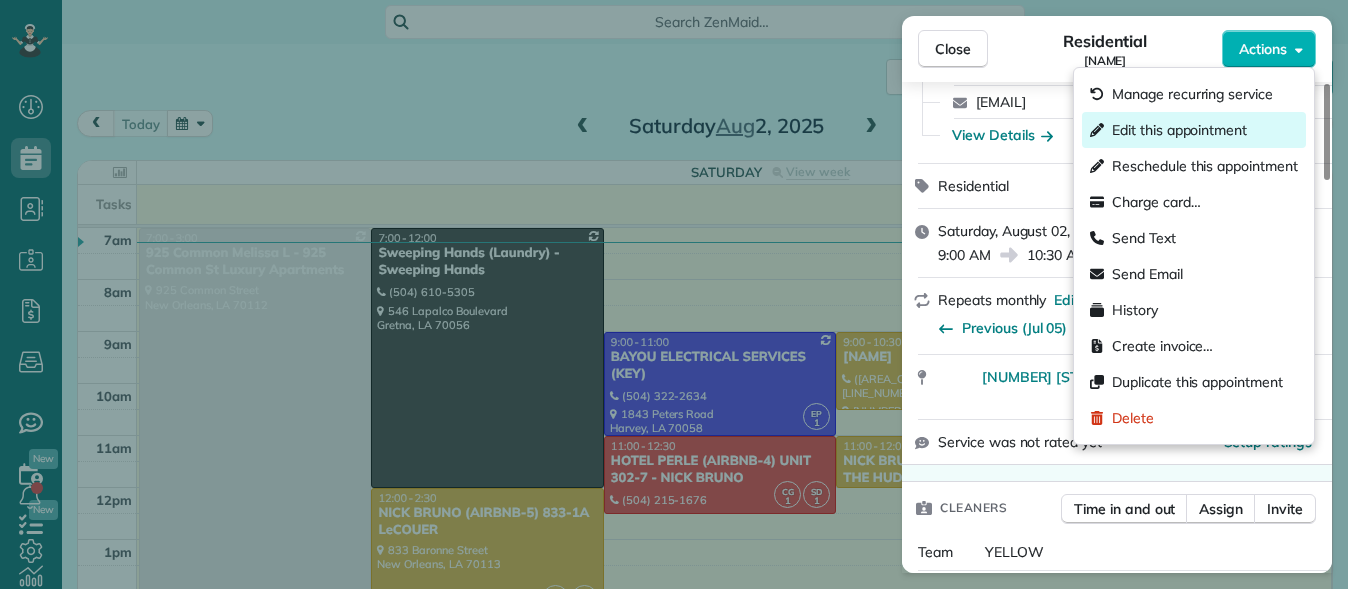click on "Edit this appointment" at bounding box center (1179, 130) 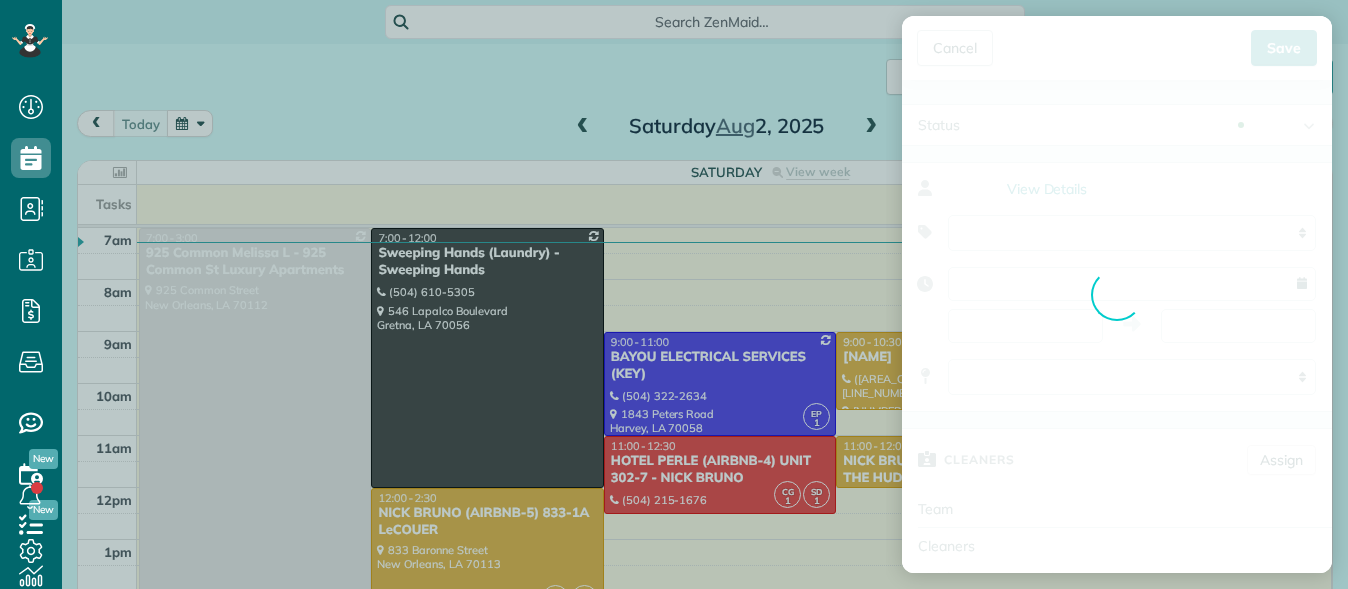 type on "**********" 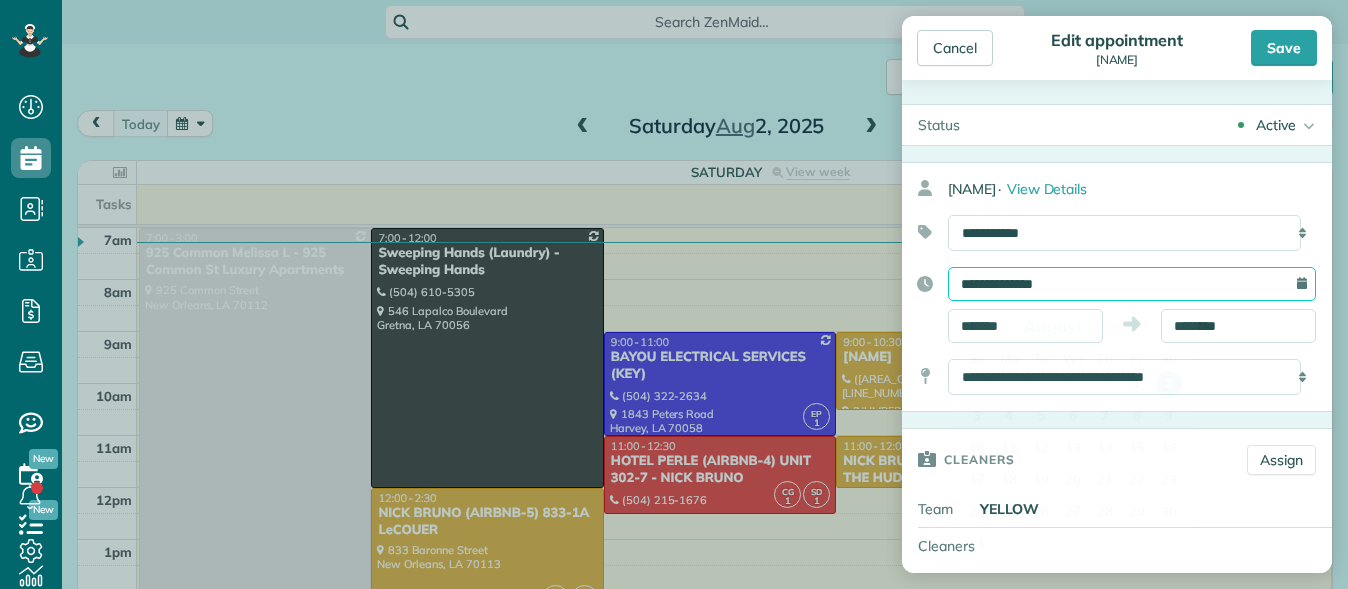click on "**********" at bounding box center (1132, 284) 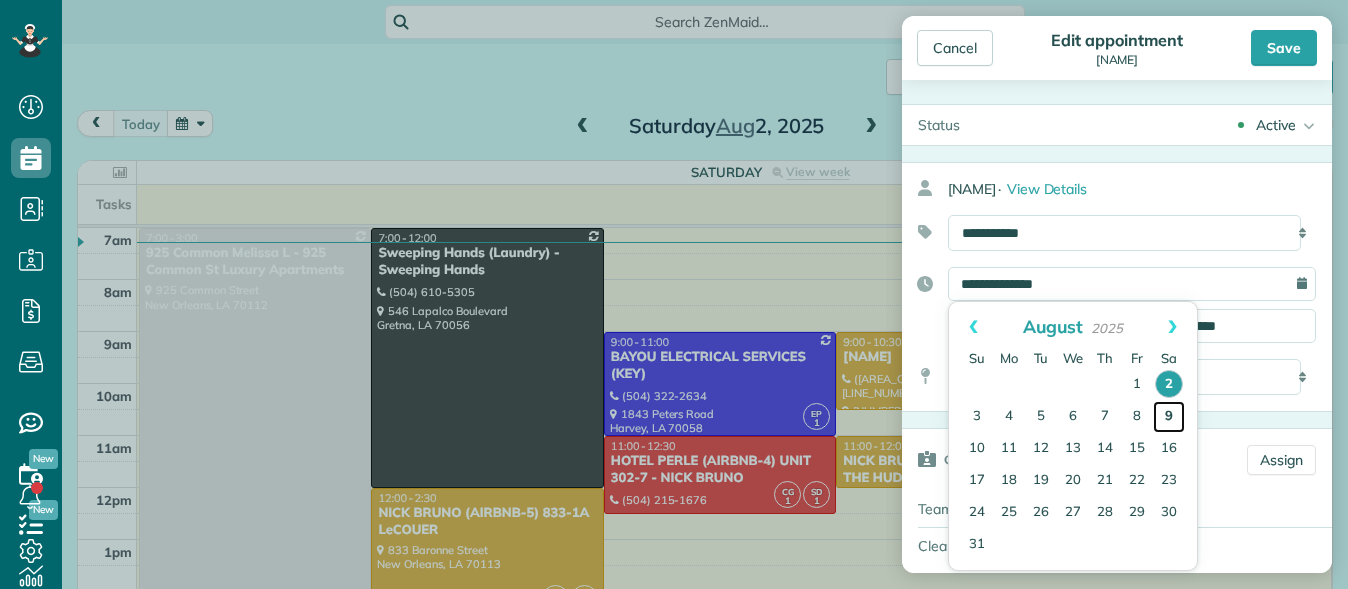 click on "9" at bounding box center (1169, 417) 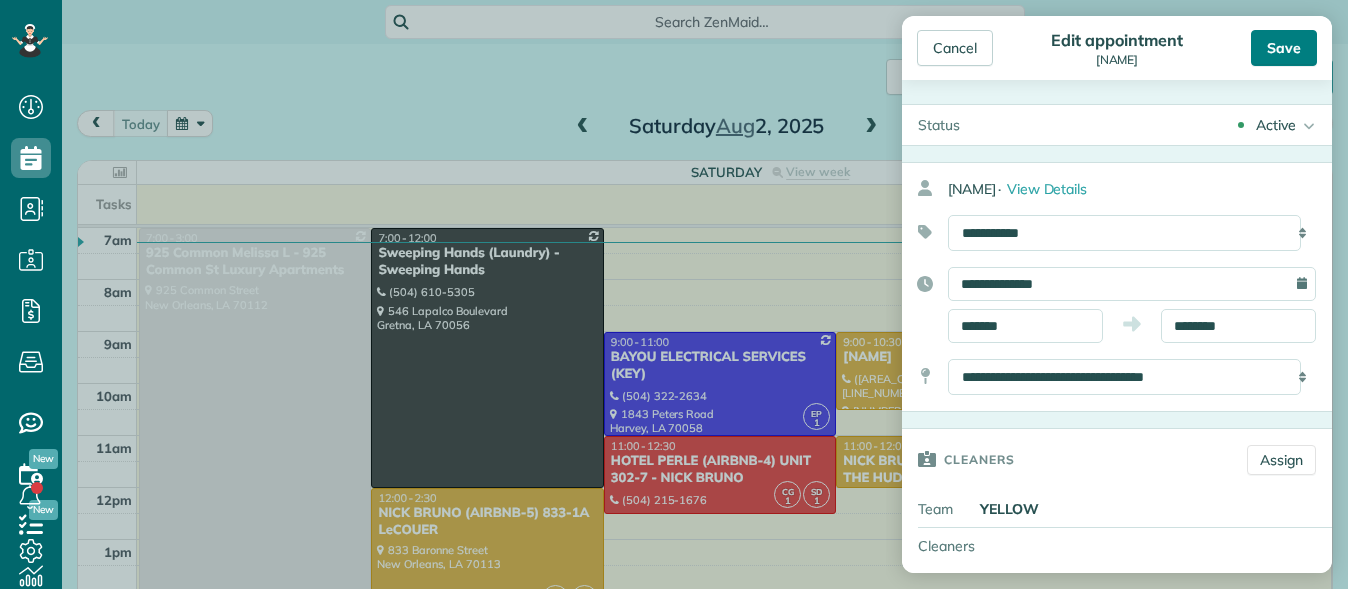 click on "Save" at bounding box center [1284, 48] 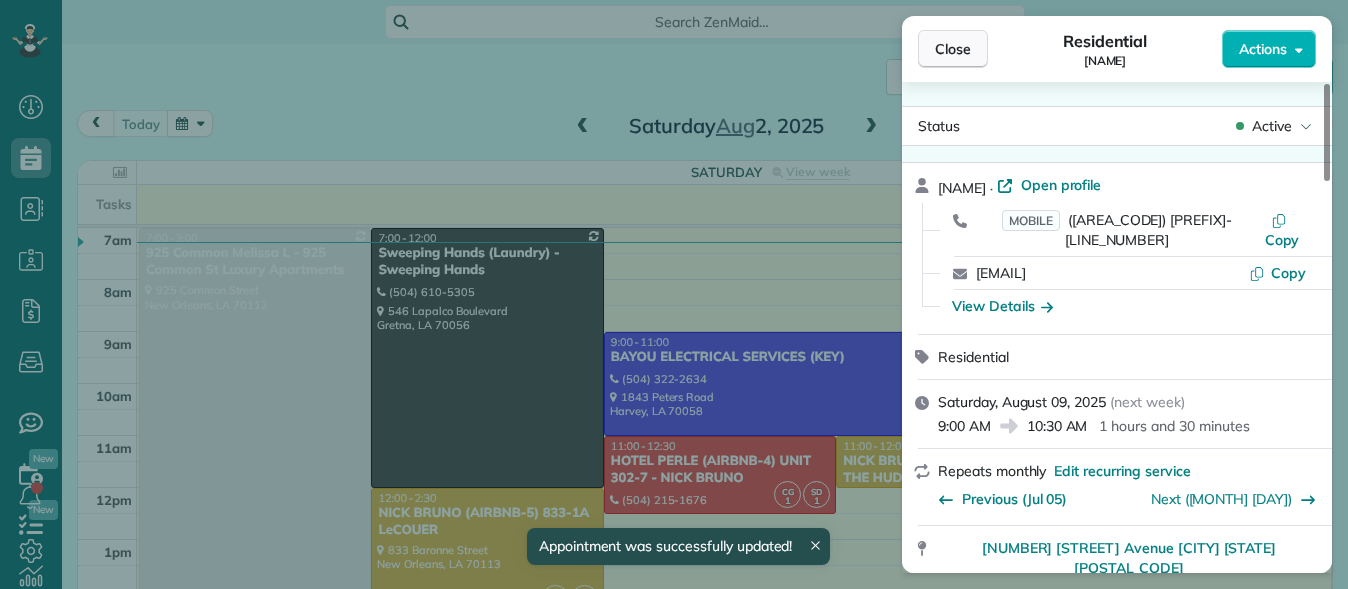 click on "Close" at bounding box center [953, 49] 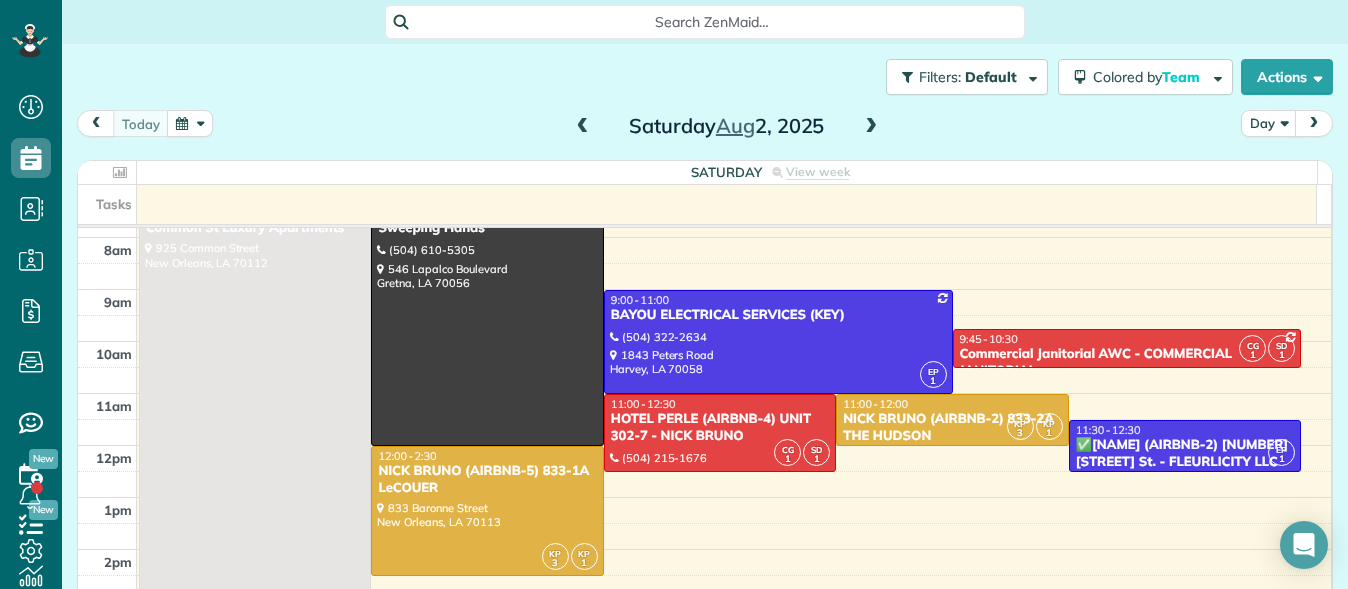 scroll, scrollTop: 47, scrollLeft: 0, axis: vertical 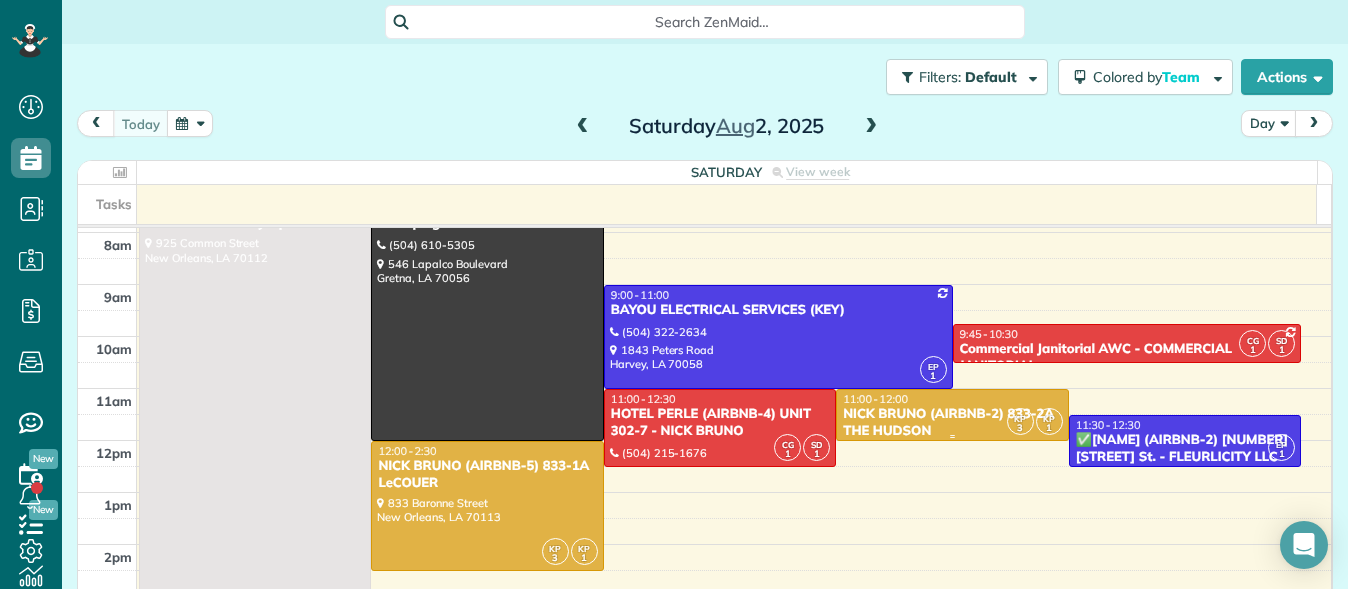 click on "NICK BRUNO (AIRBNB-2) 833-2A THE HUDSON" at bounding box center [952, 423] 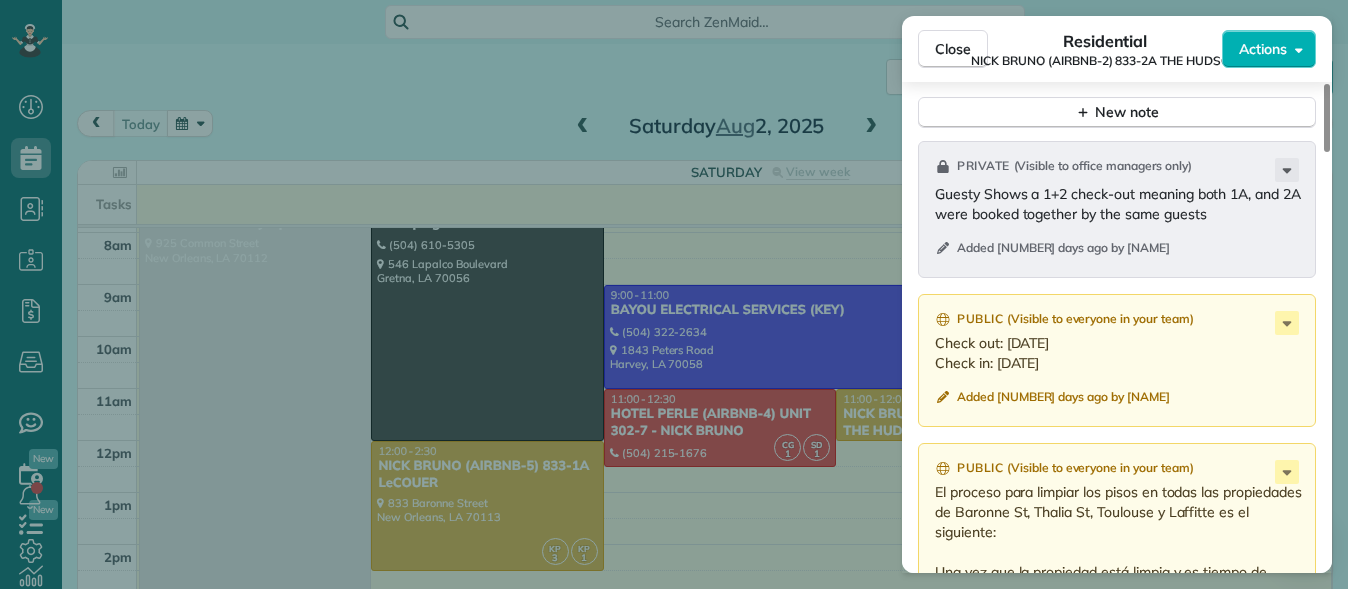 scroll, scrollTop: 1876, scrollLeft: 0, axis: vertical 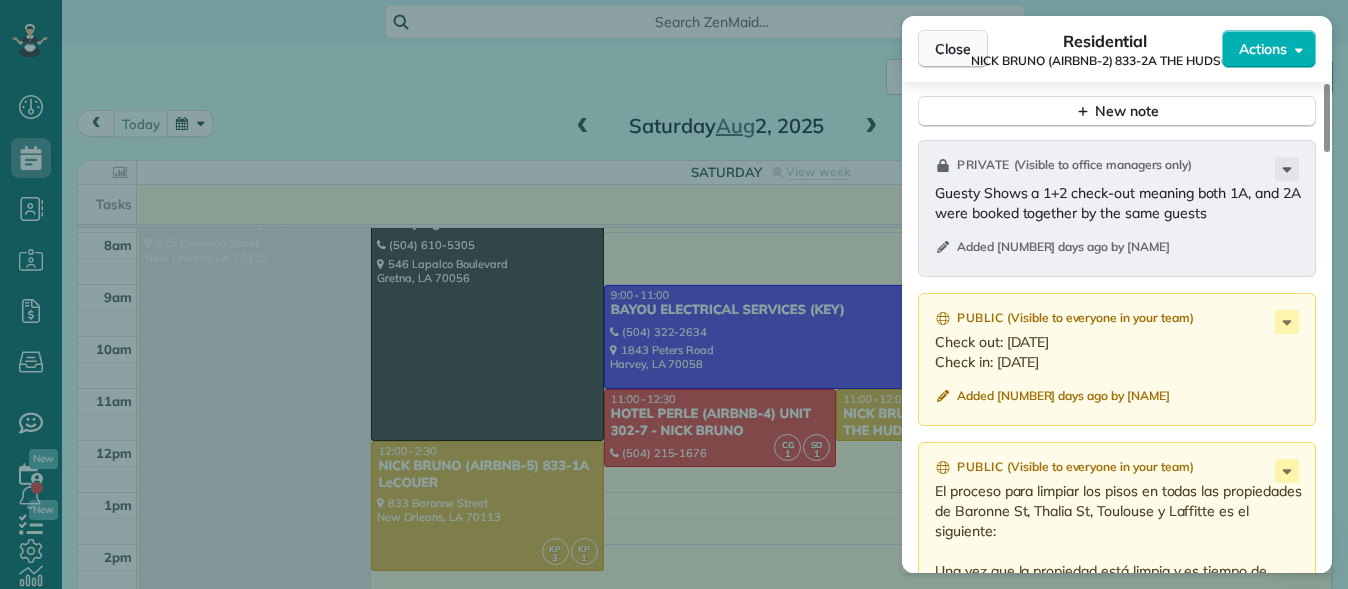 click on "Close" at bounding box center [953, 49] 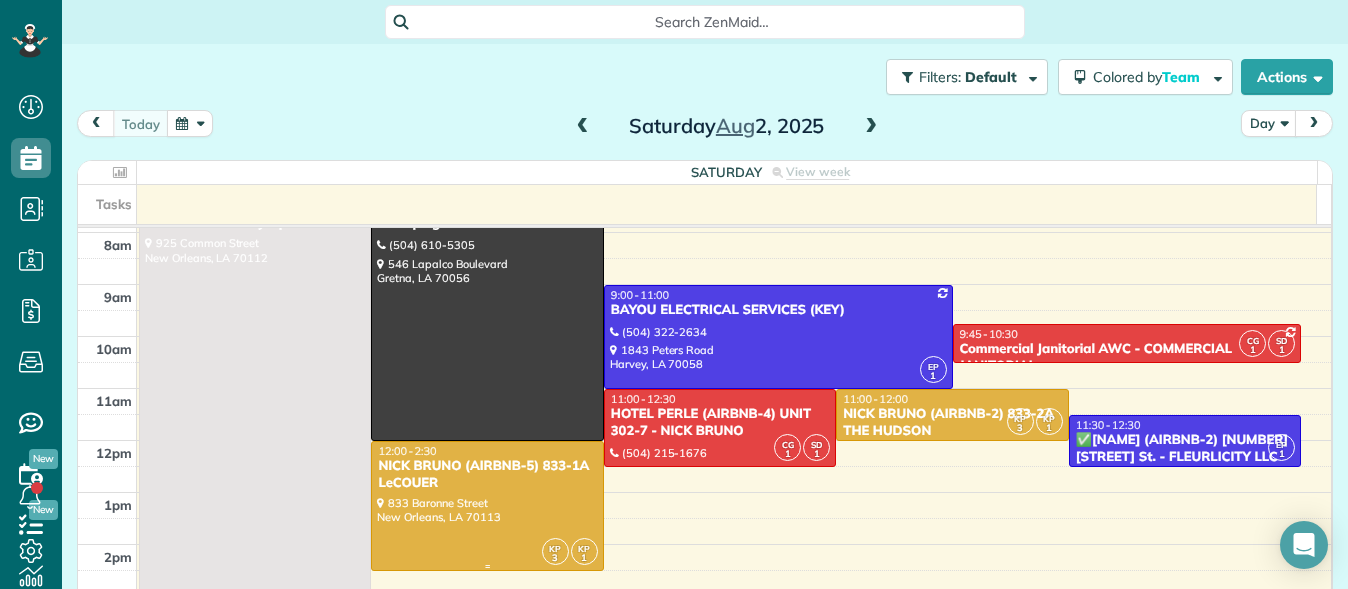 click at bounding box center (487, 506) 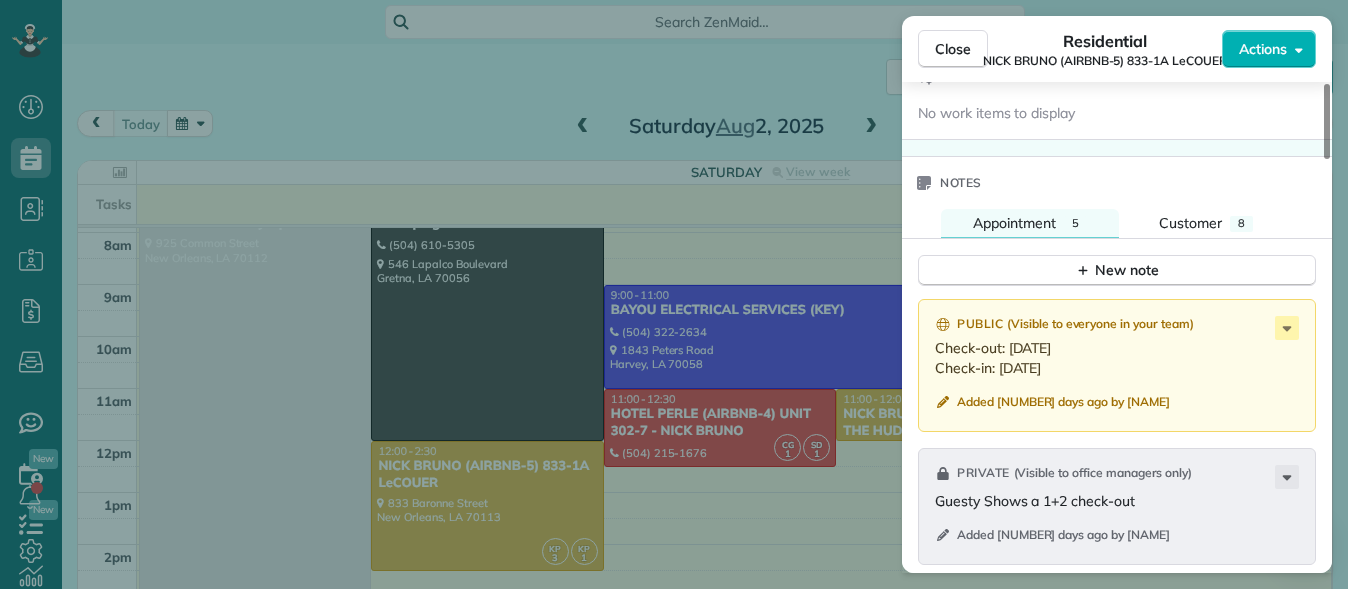 scroll, scrollTop: 1648, scrollLeft: 0, axis: vertical 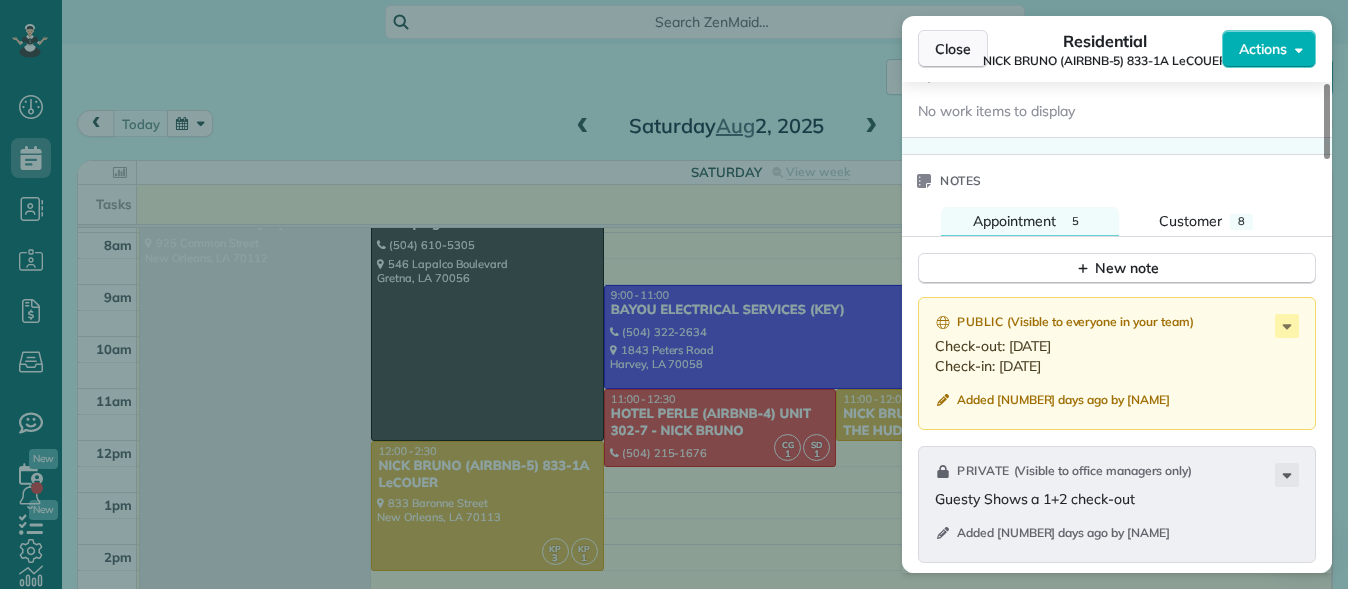 drag, startPoint x: 962, startPoint y: 43, endPoint x: 938, endPoint y: 52, distance: 25.632011 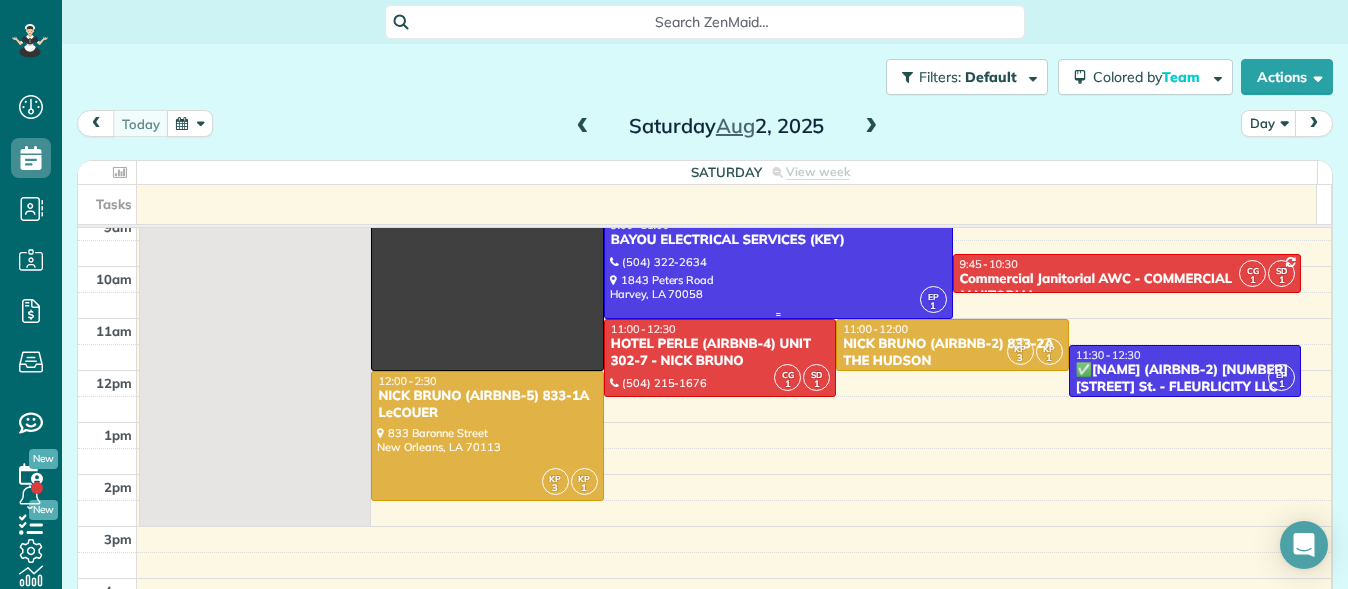 scroll, scrollTop: 118, scrollLeft: 0, axis: vertical 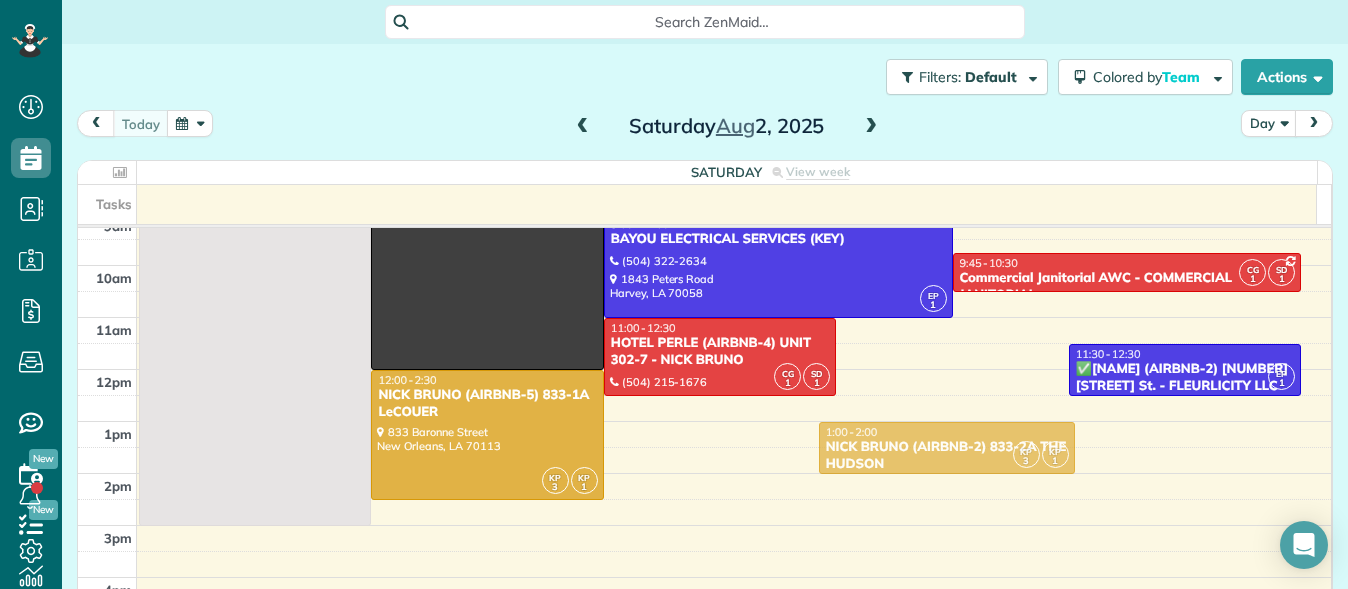 drag, startPoint x: 865, startPoint y: 352, endPoint x: 904, endPoint y: 458, distance: 112.94689 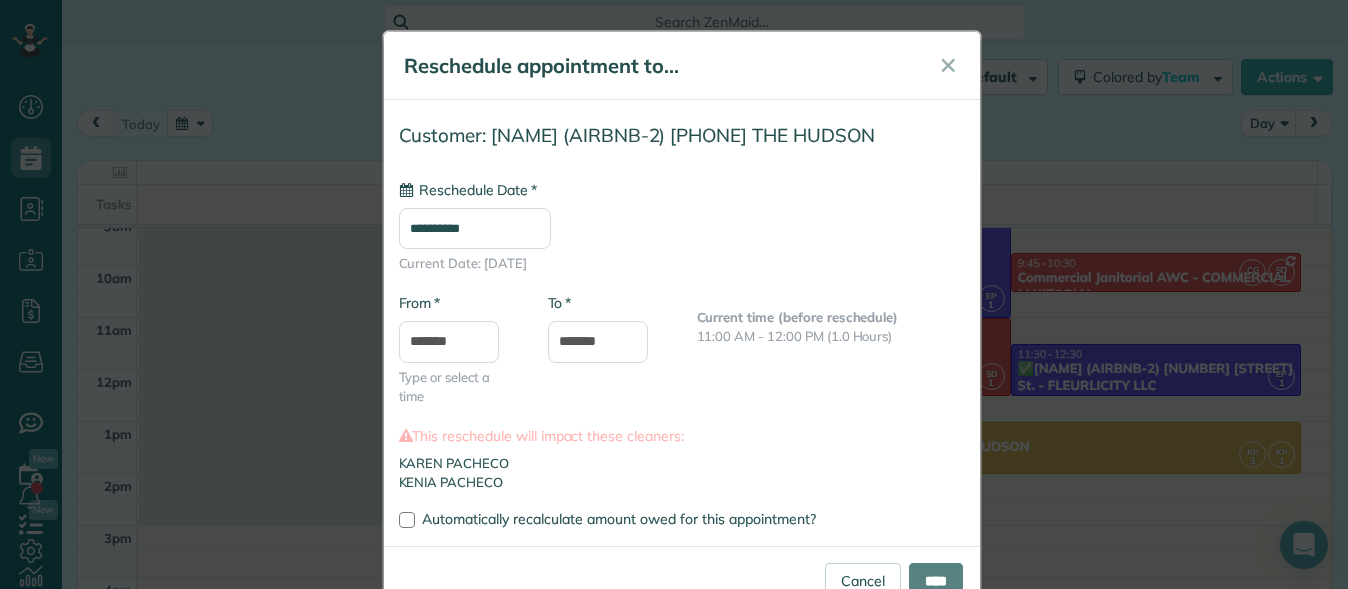 type on "**********" 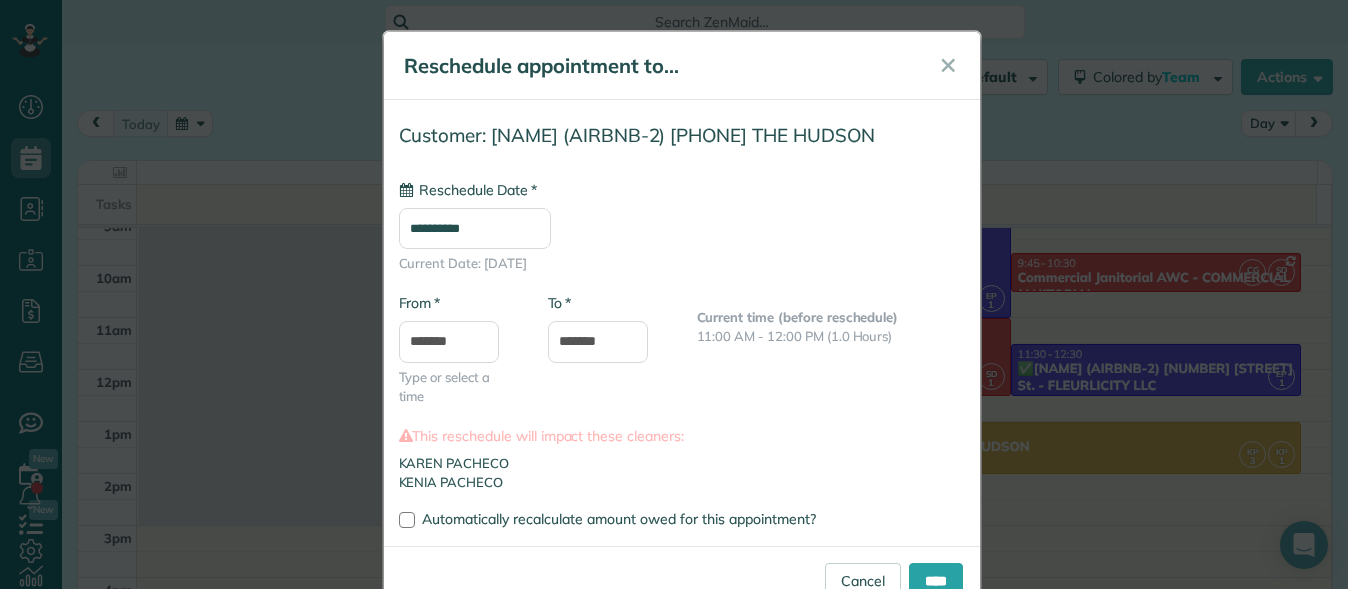scroll, scrollTop: 59, scrollLeft: 0, axis: vertical 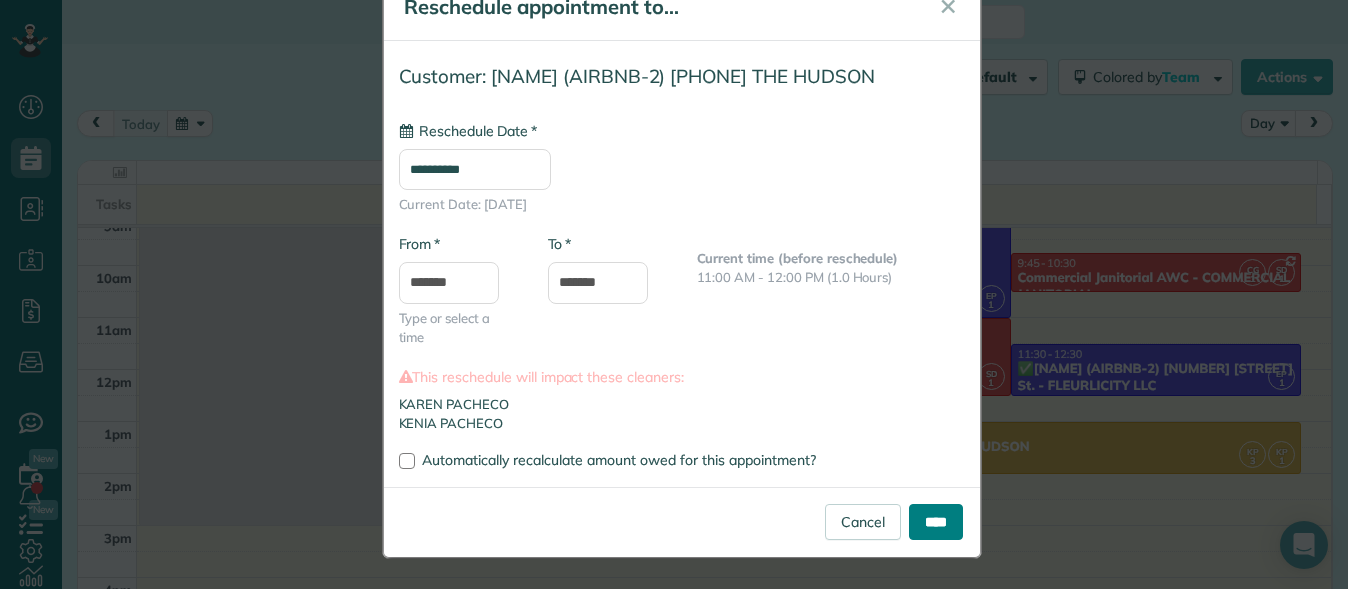 click on "****" at bounding box center (936, 522) 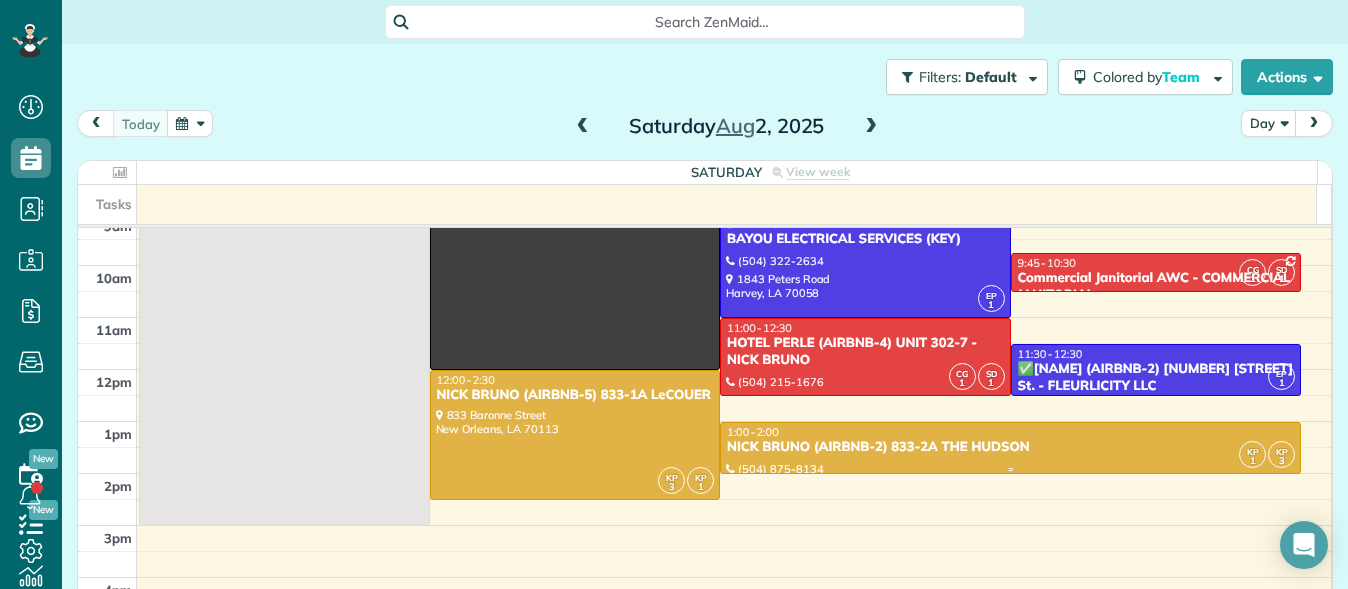 click on "NICK BRUNO (AIRBNB-2) 833-2A THE HUDSON" at bounding box center (1010, 447) 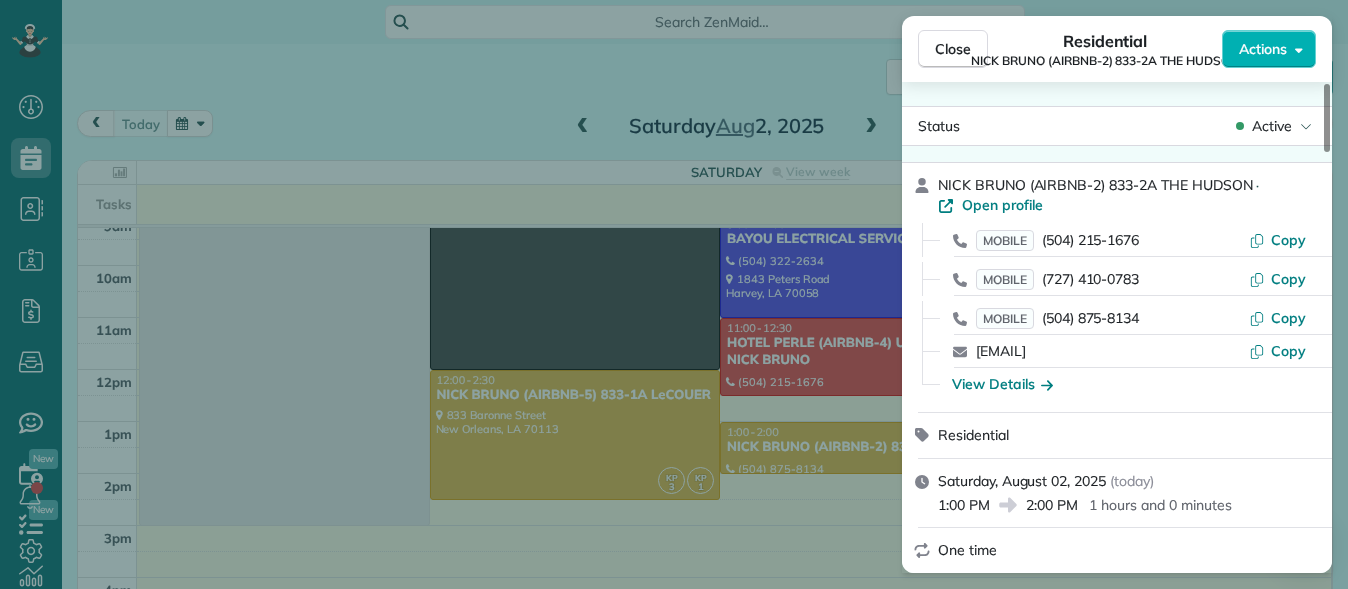 scroll, scrollTop: 0, scrollLeft: 0, axis: both 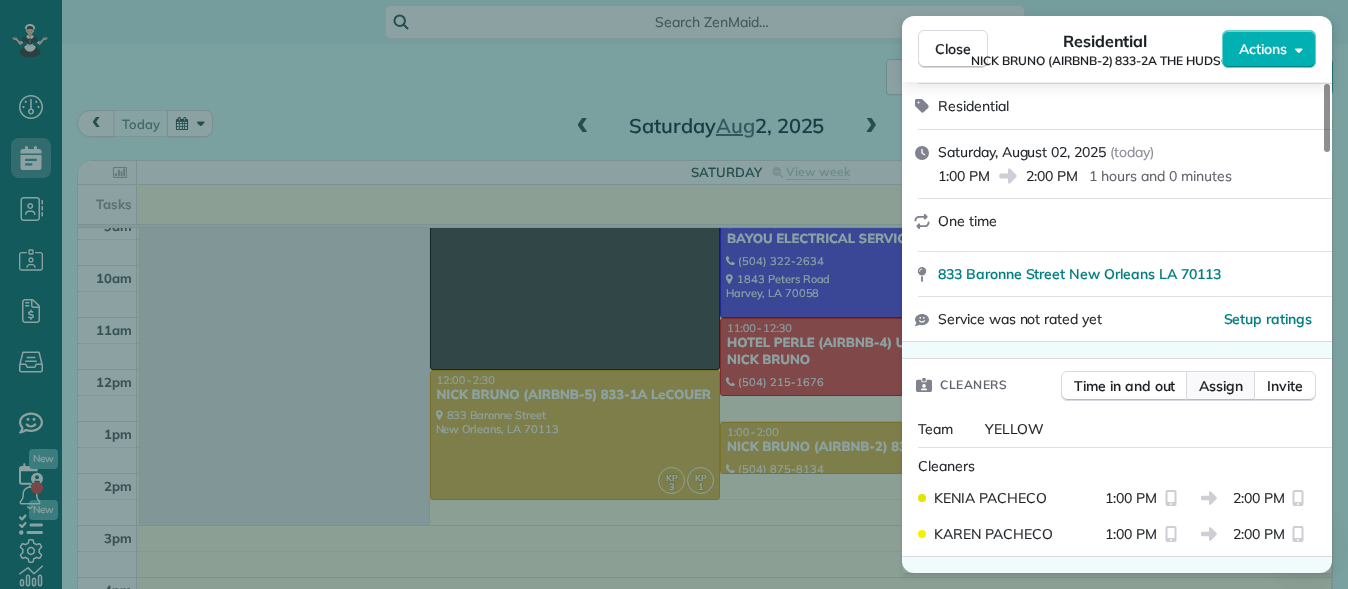 click on "Assign" at bounding box center [1221, 386] 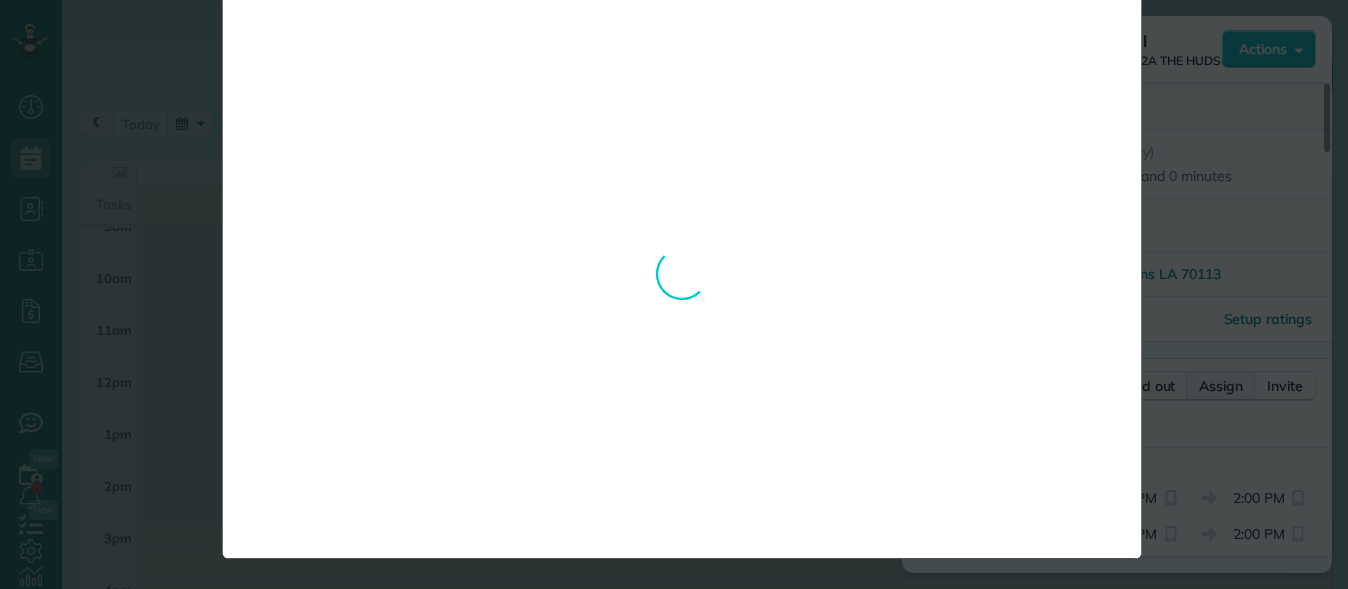 scroll, scrollTop: 0, scrollLeft: 0, axis: both 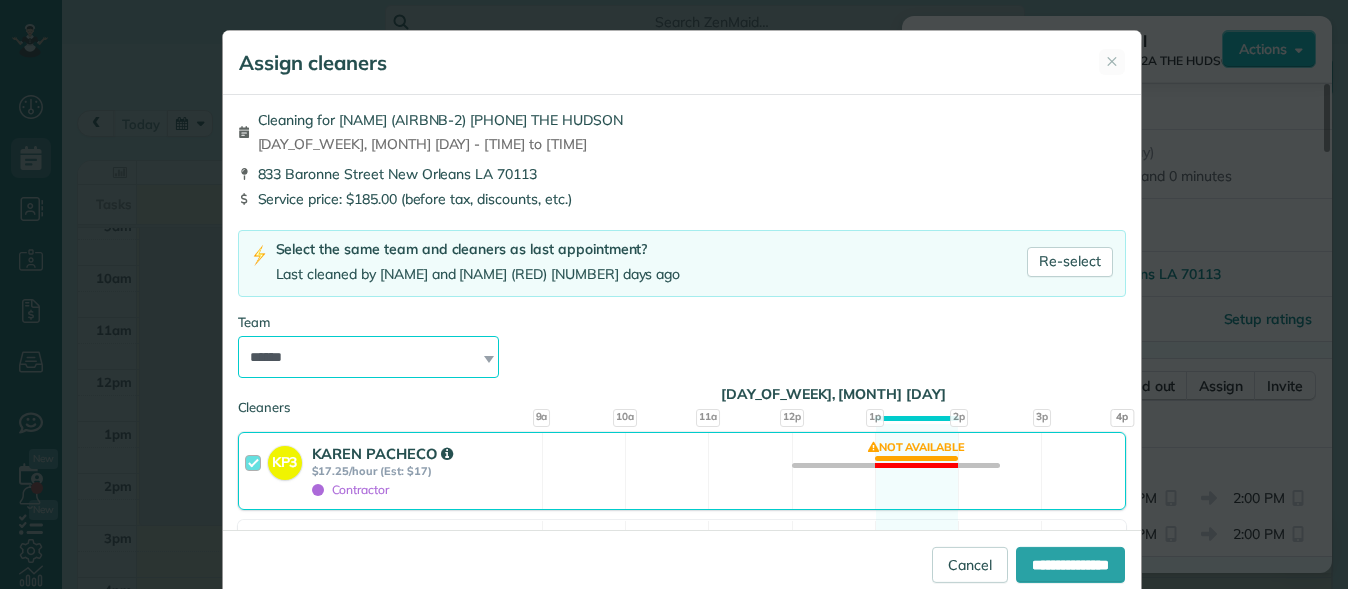 click on "**********" at bounding box center (369, 357) 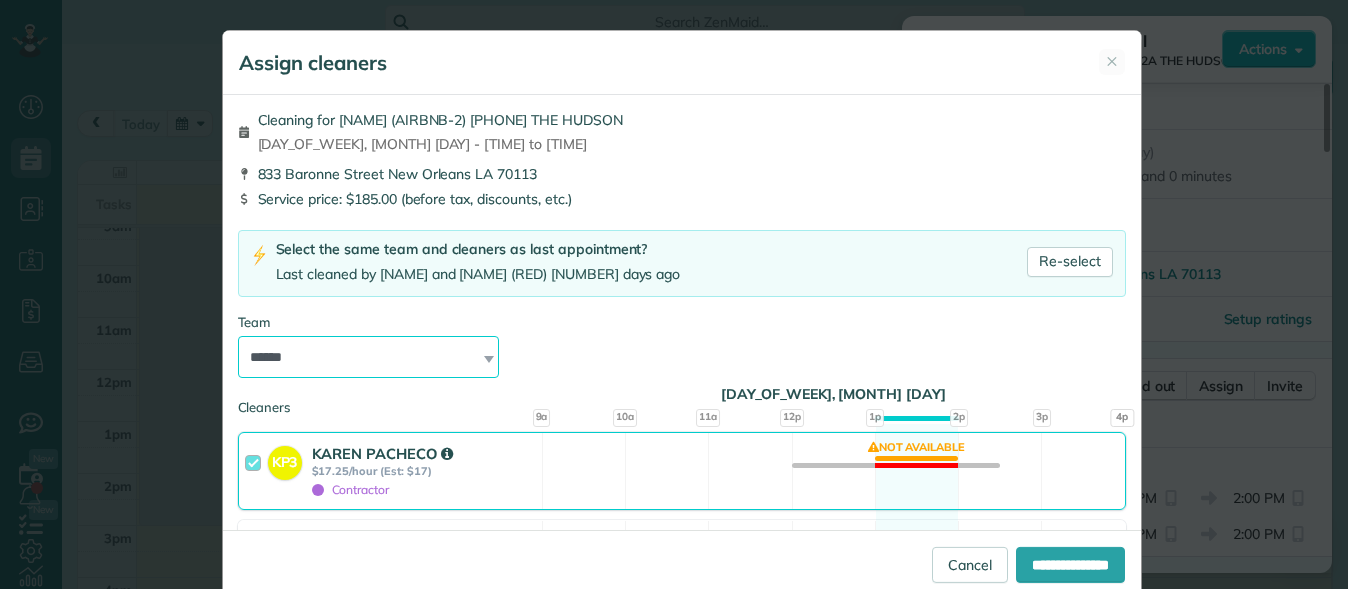select on "****" 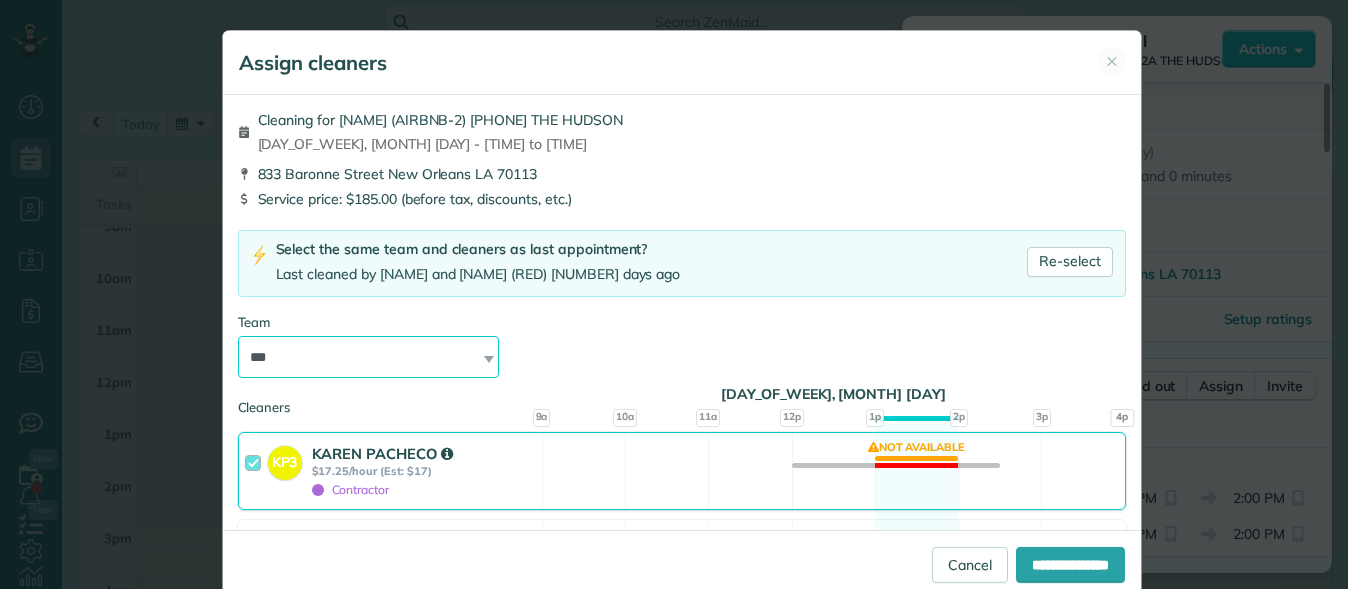 click on "**********" at bounding box center (369, 357) 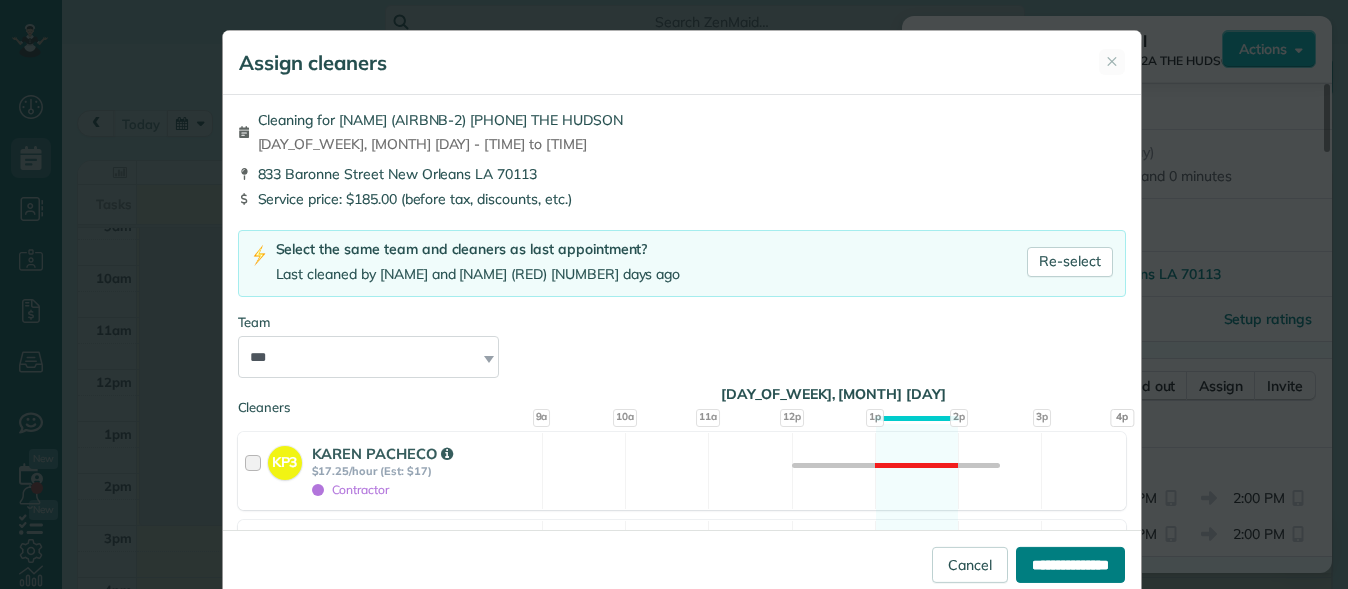 click on "**********" at bounding box center [1070, 565] 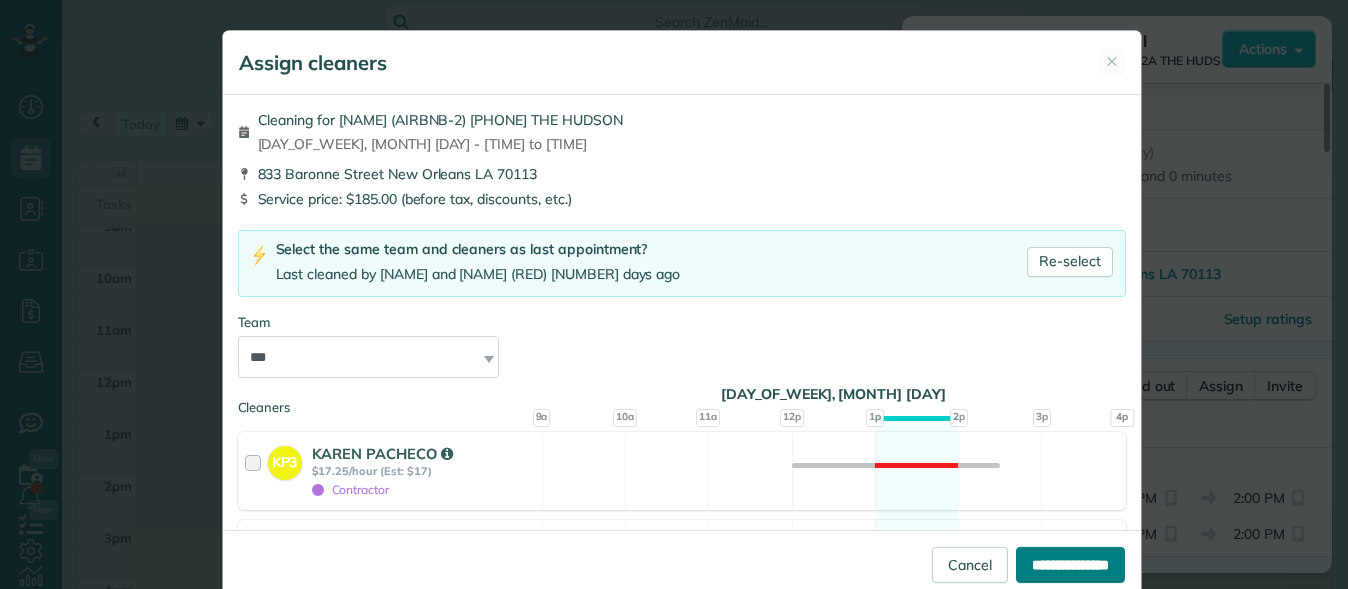 type on "**********" 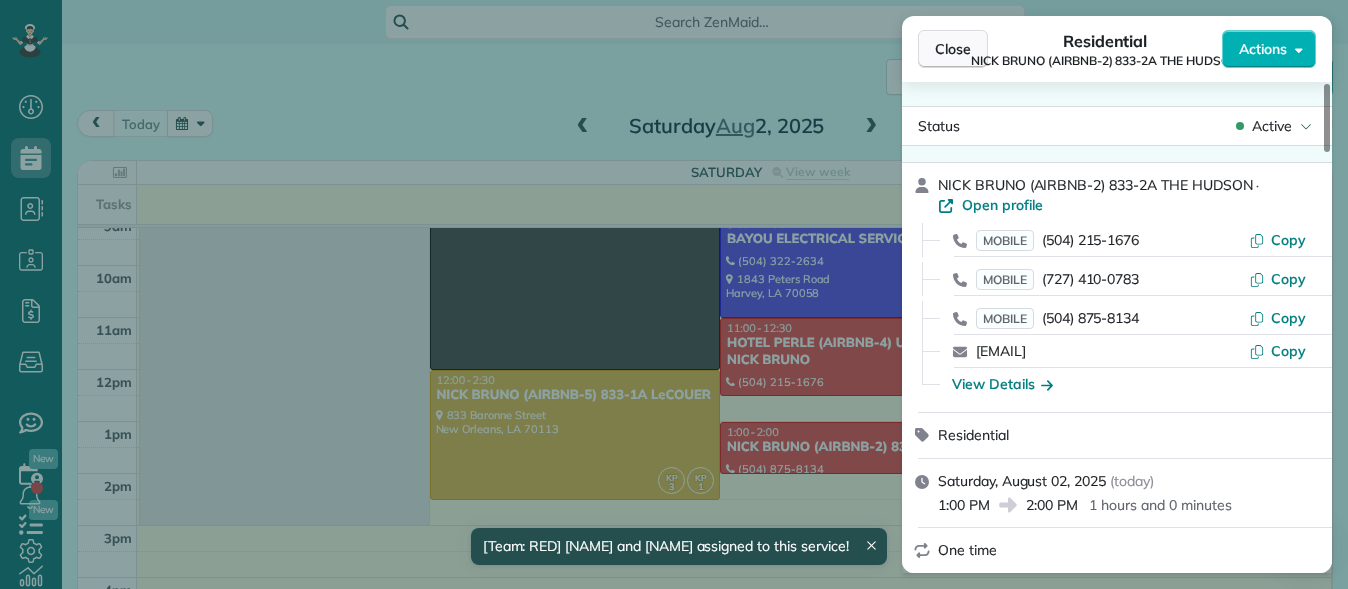 click on "Close" at bounding box center [953, 49] 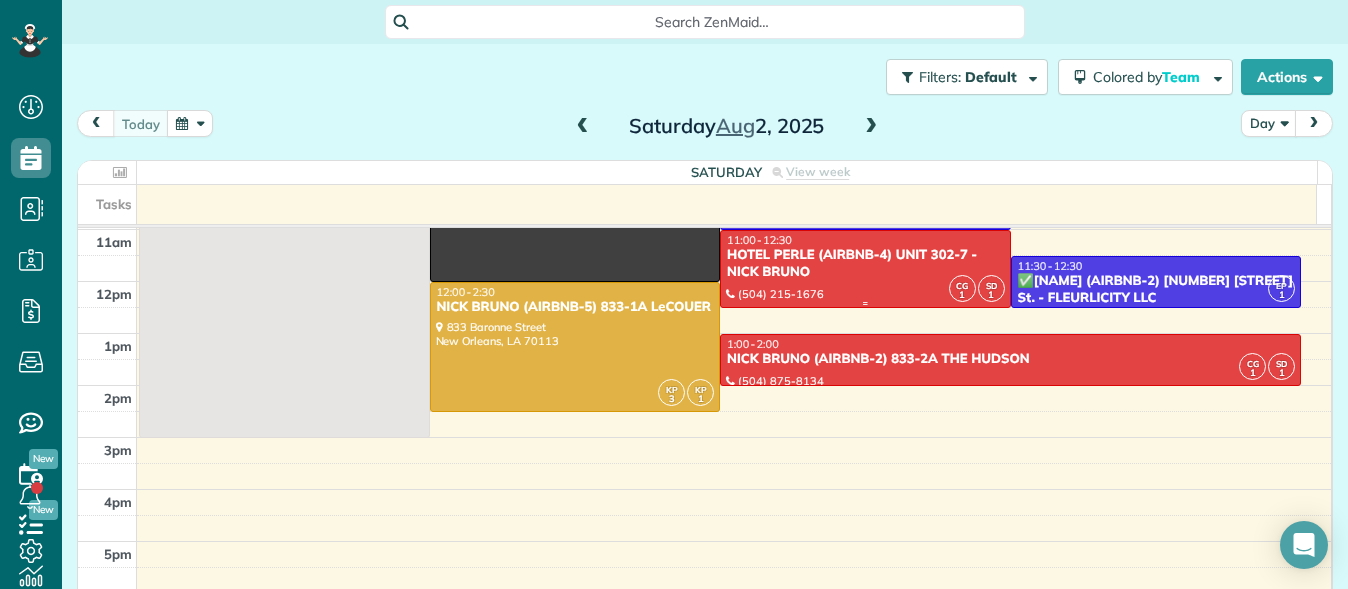 scroll, scrollTop: 221, scrollLeft: 0, axis: vertical 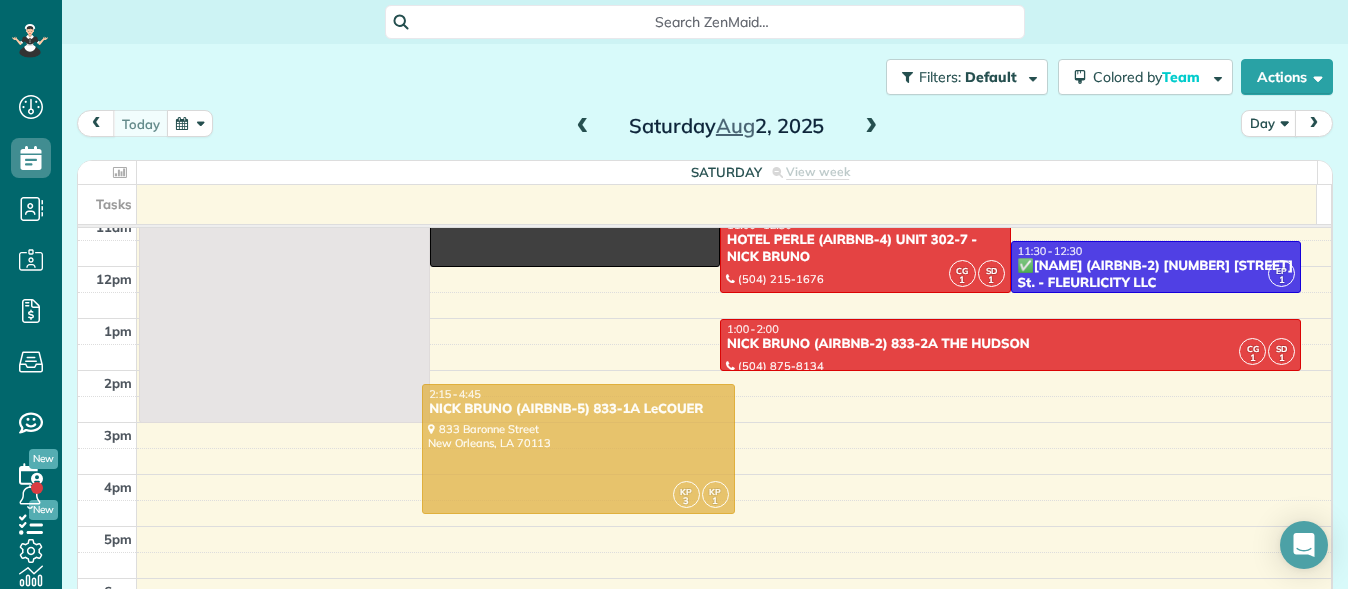 drag, startPoint x: 617, startPoint y: 315, endPoint x: 678, endPoint y: 432, distance: 131.94696 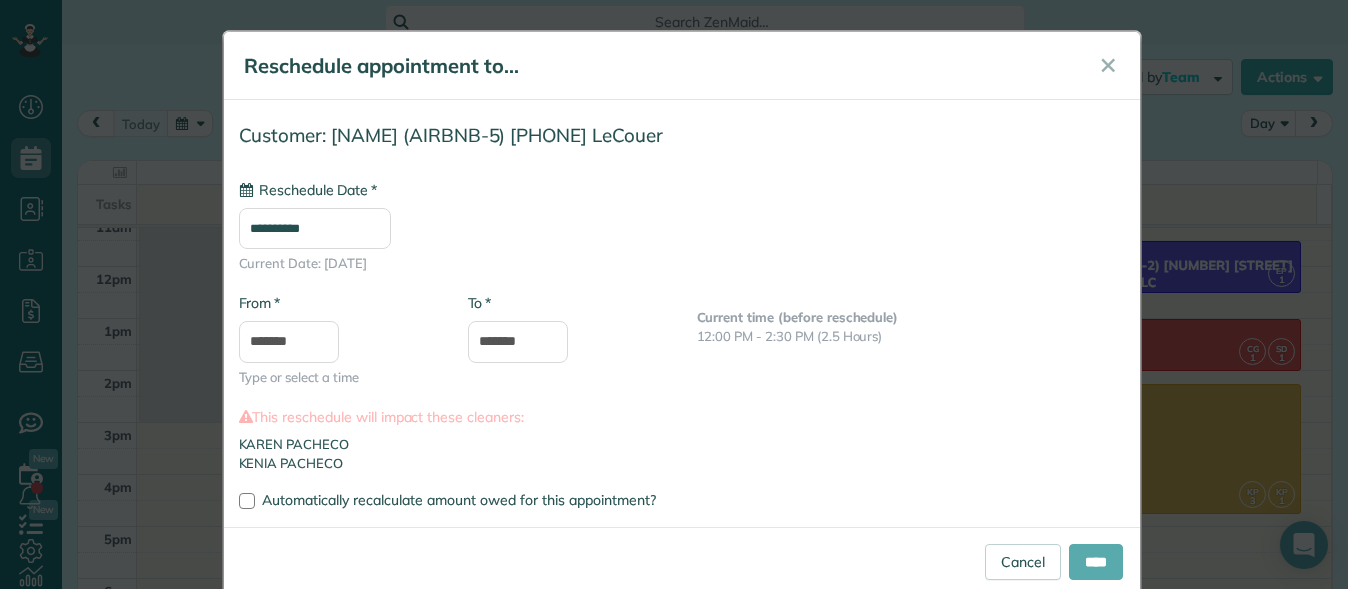 type on "**********" 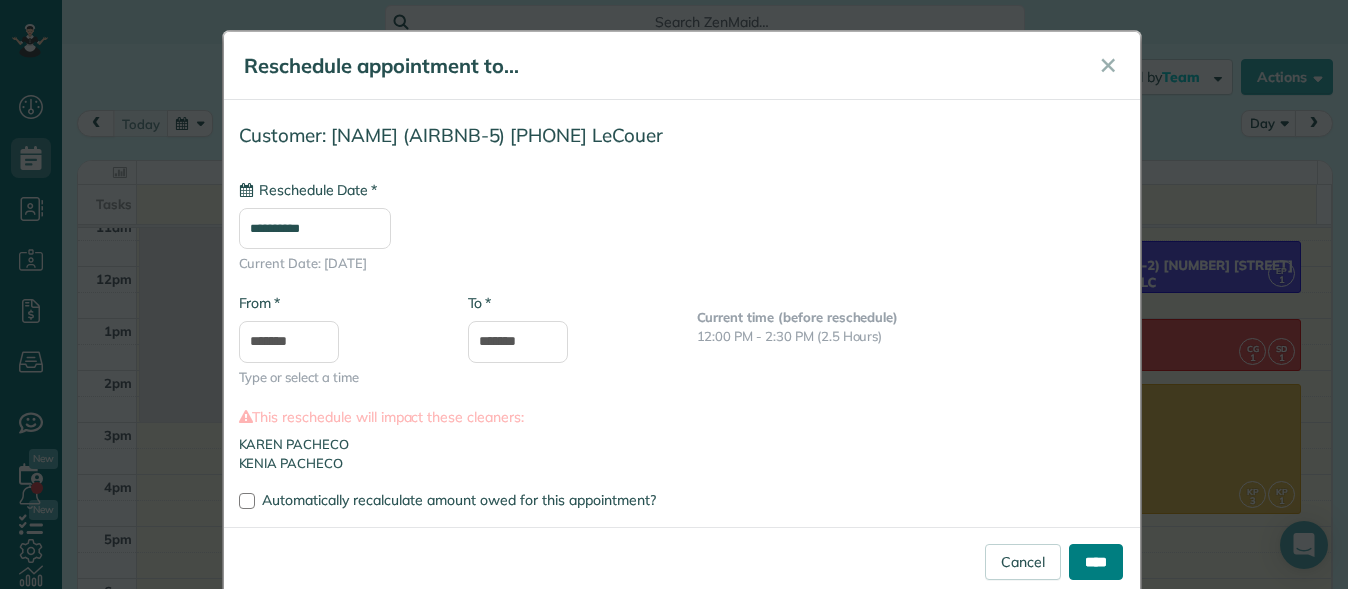 click on "****" at bounding box center [1096, 562] 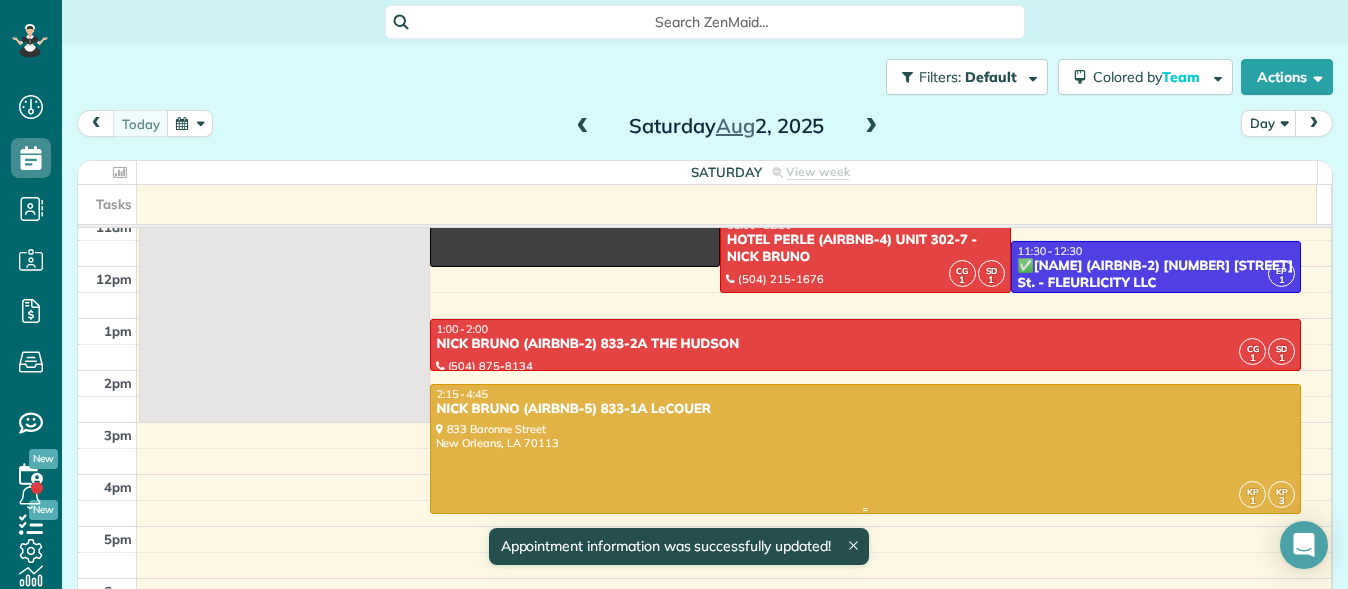 click on "NICK BRUNO (AIRBNB-5) 833-1A LeCOUER" at bounding box center (866, 409) 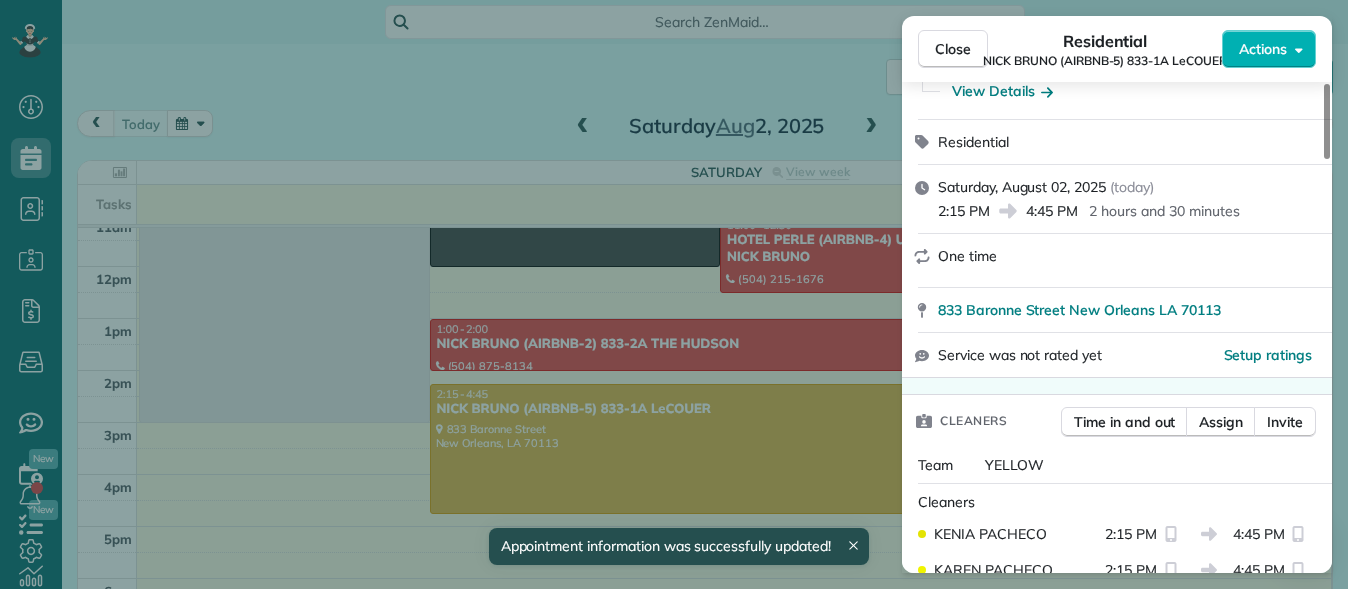 scroll, scrollTop: 224, scrollLeft: 0, axis: vertical 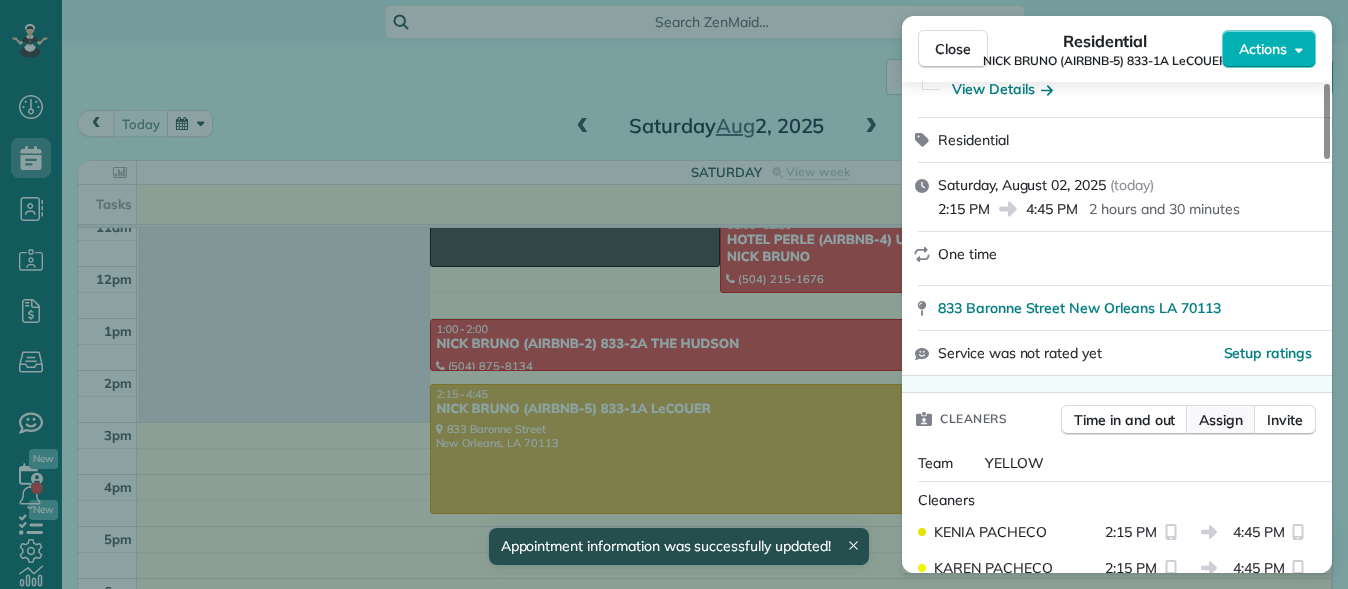click on "Assign" at bounding box center [1221, 420] 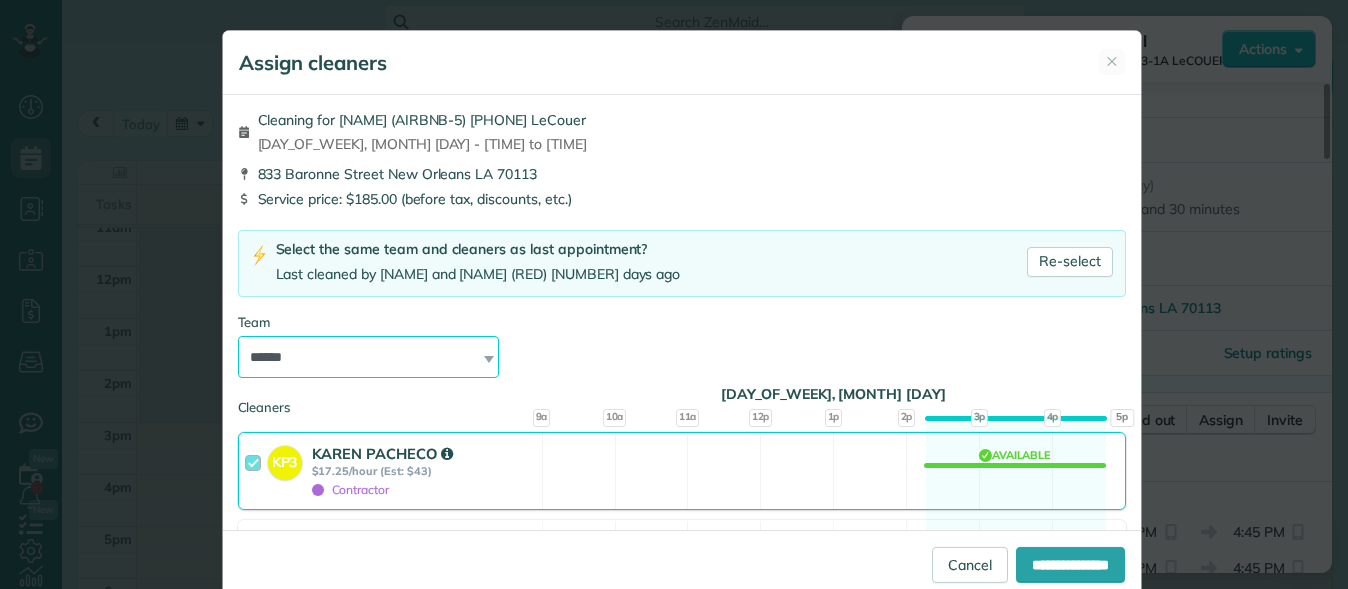 click on "**********" at bounding box center [369, 357] 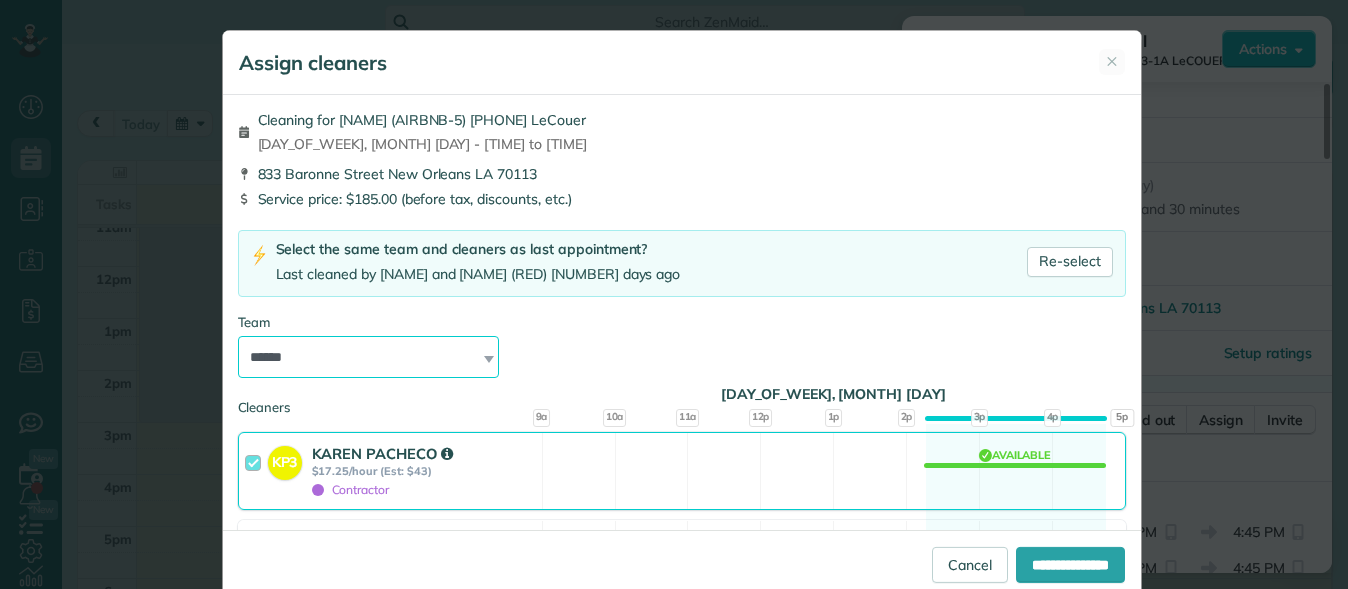 select on "****" 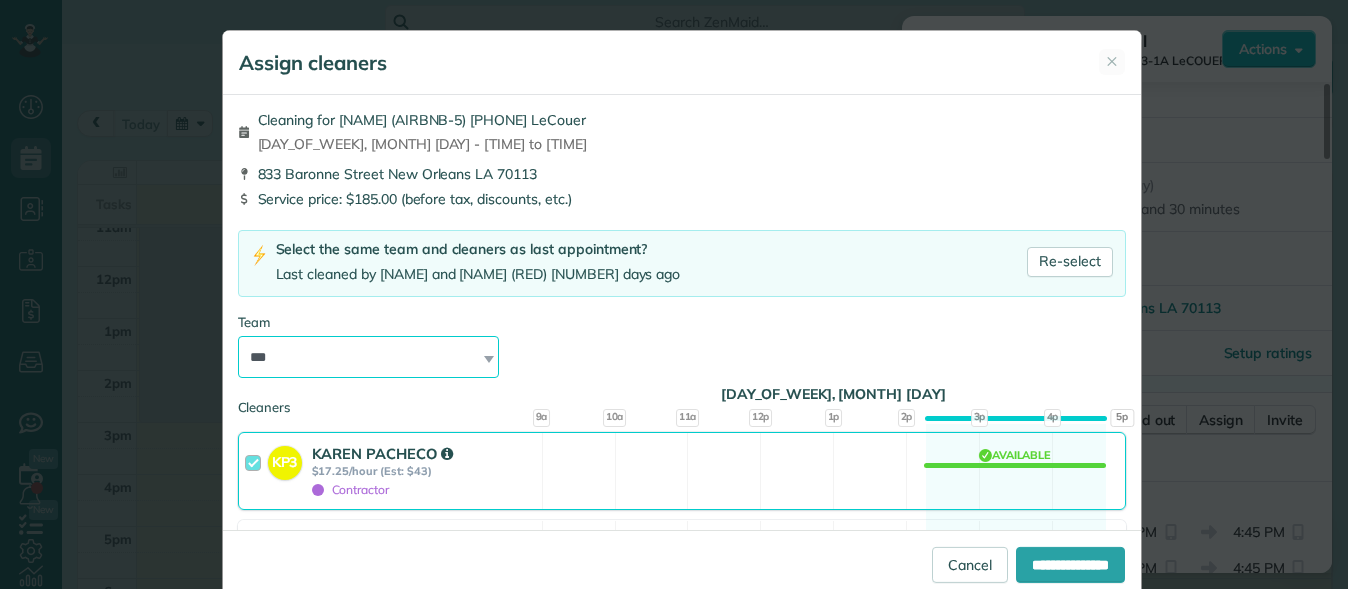 click on "**********" at bounding box center (369, 357) 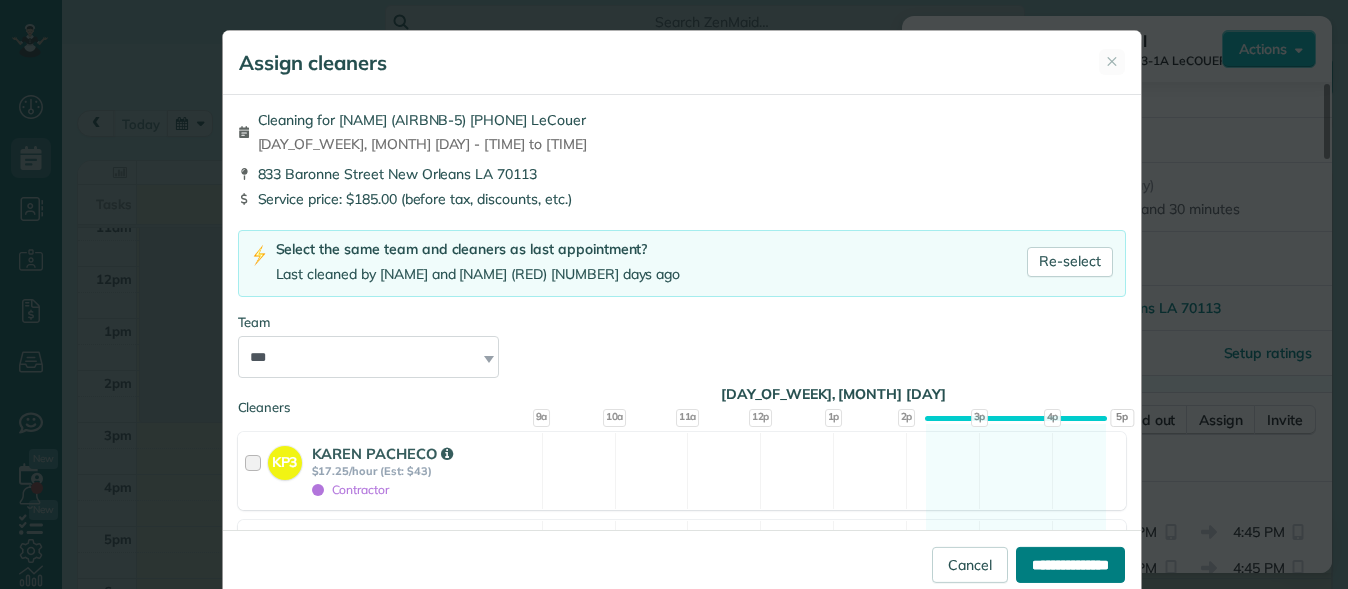 click on "**********" at bounding box center (1070, 565) 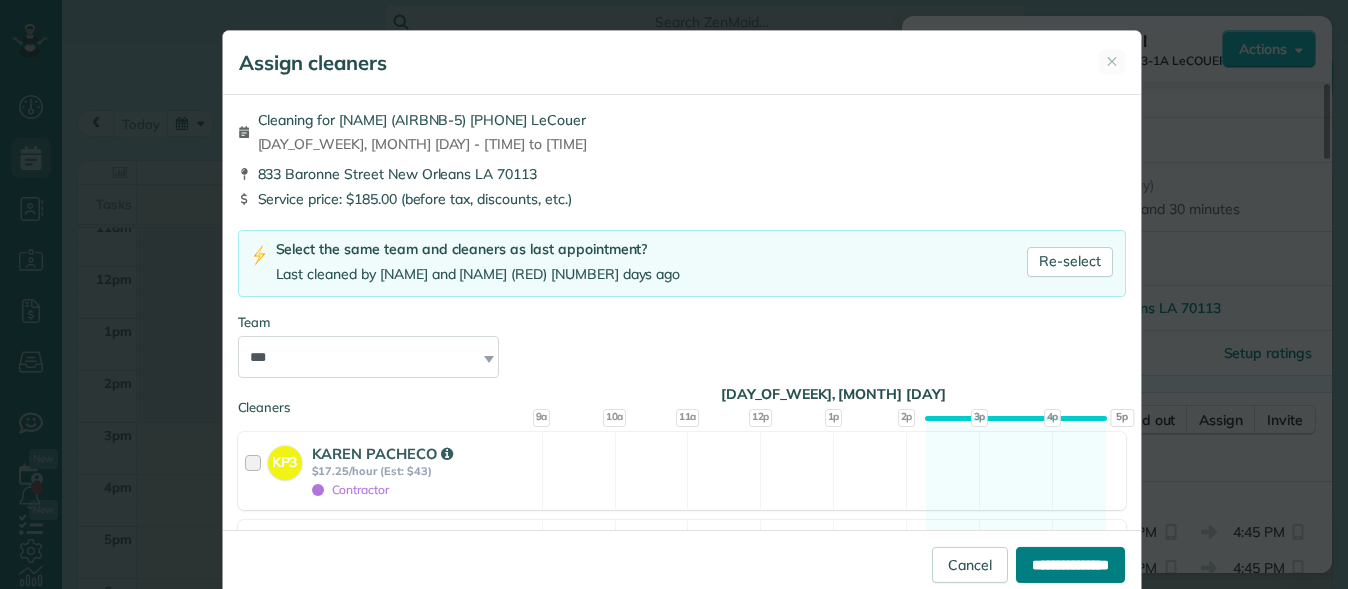 type on "**********" 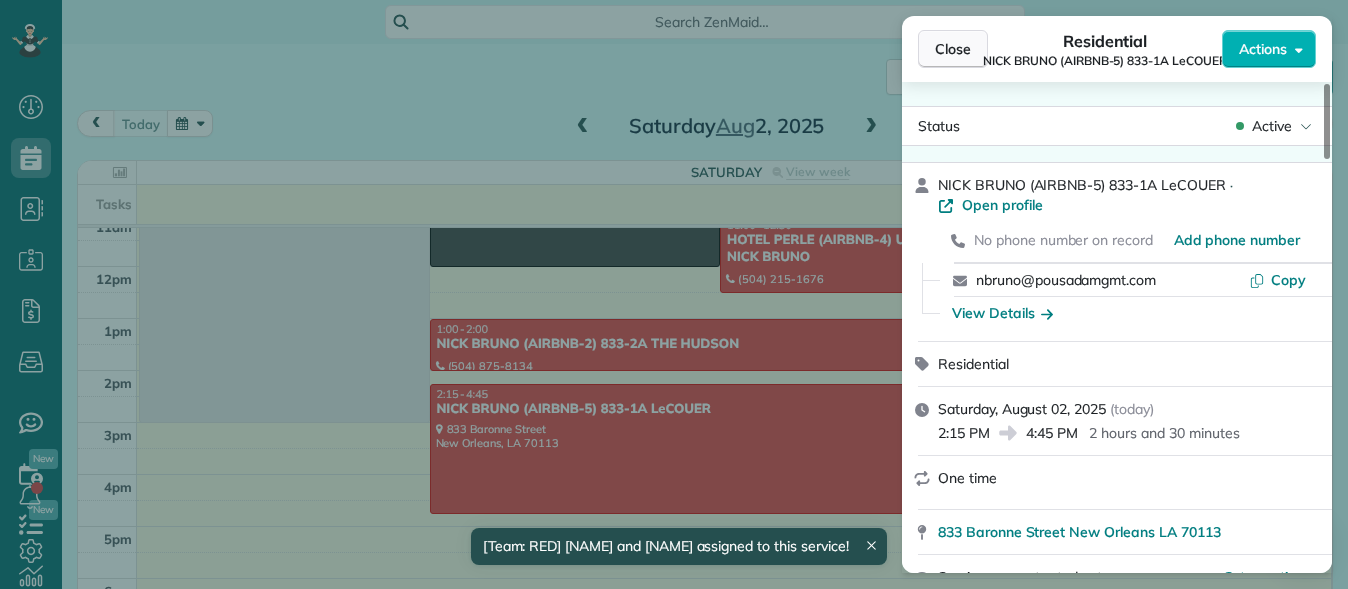 click on "Close" at bounding box center (953, 49) 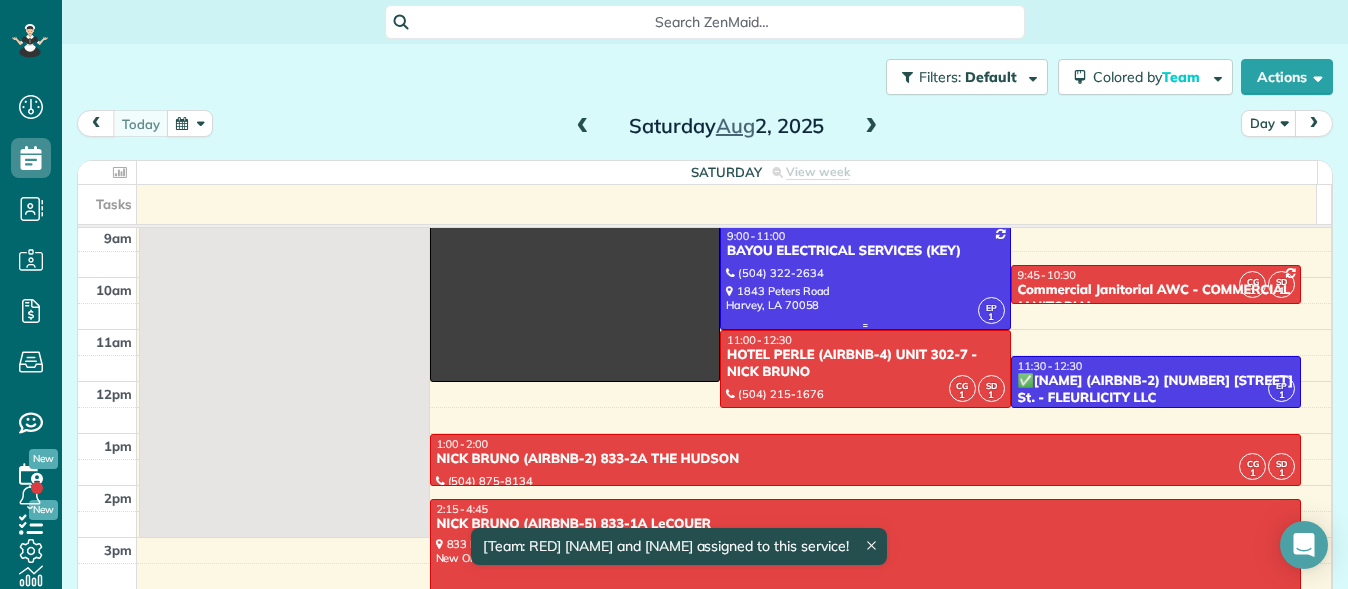 scroll, scrollTop: 105, scrollLeft: 0, axis: vertical 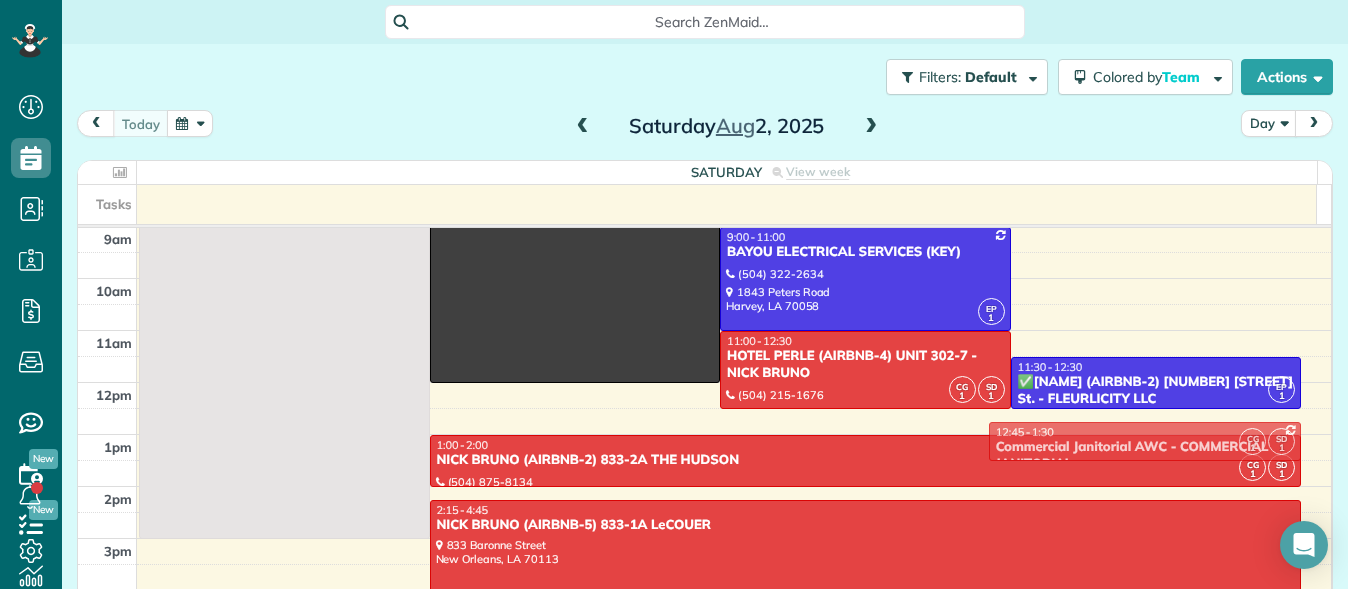 drag, startPoint x: 1127, startPoint y: 287, endPoint x: 1232, endPoint y: 439, distance: 184.74036 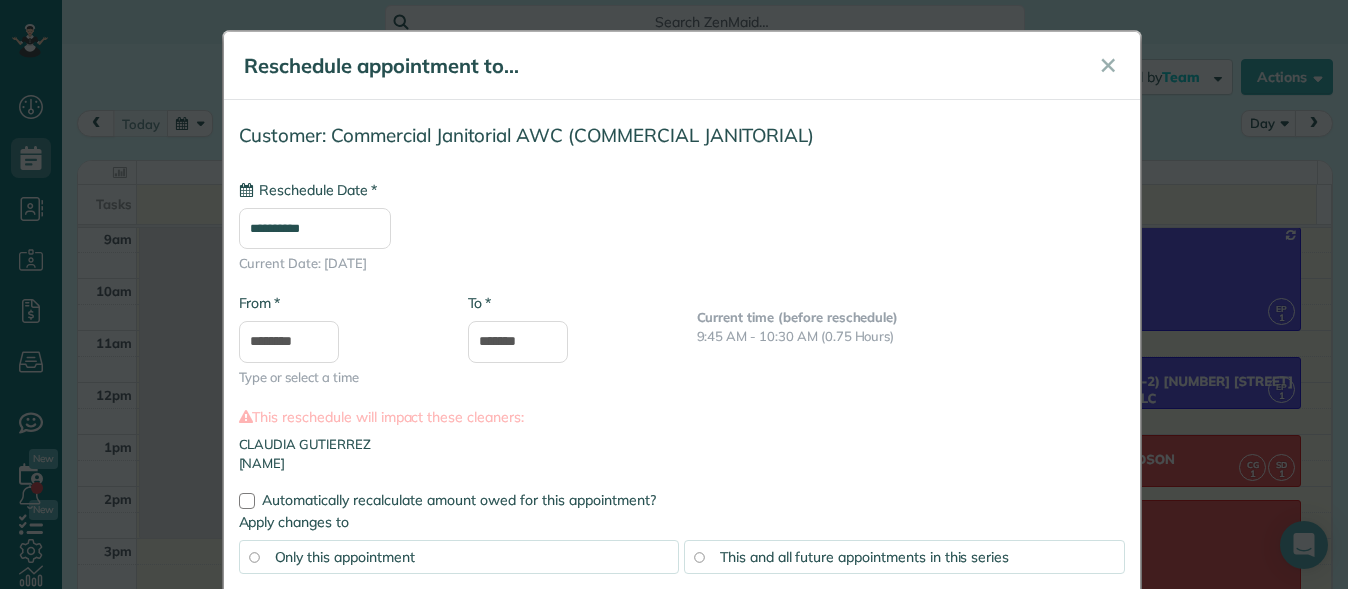 type on "**********" 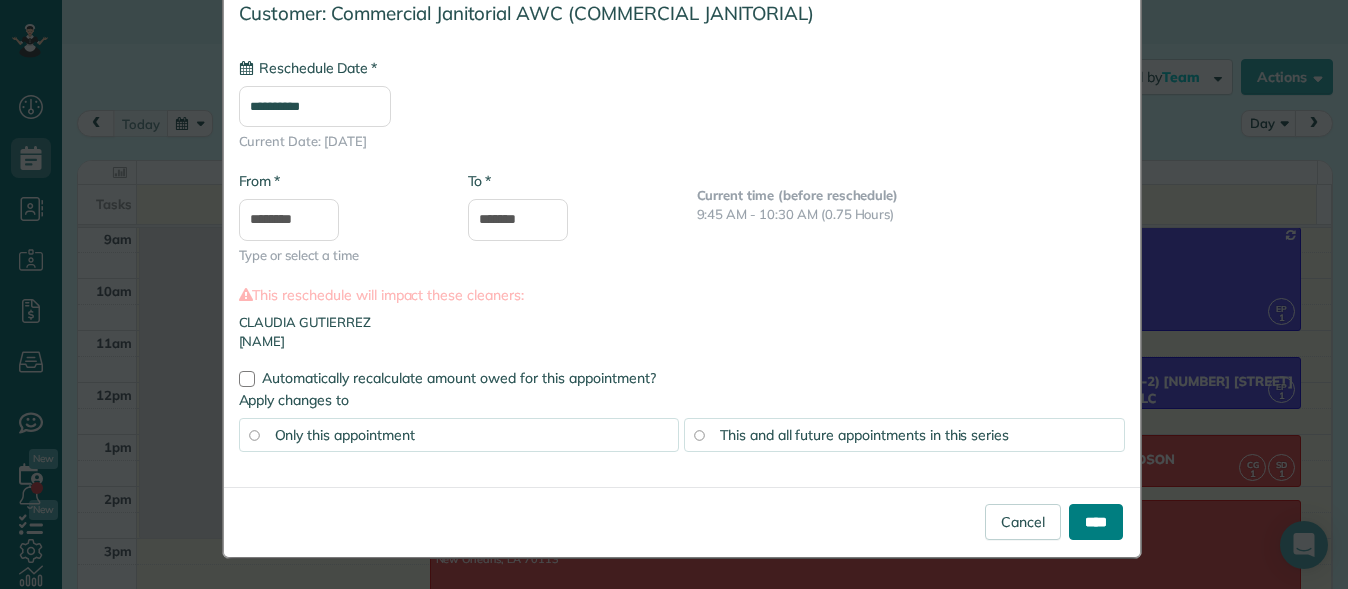 click on "****" at bounding box center (1096, 522) 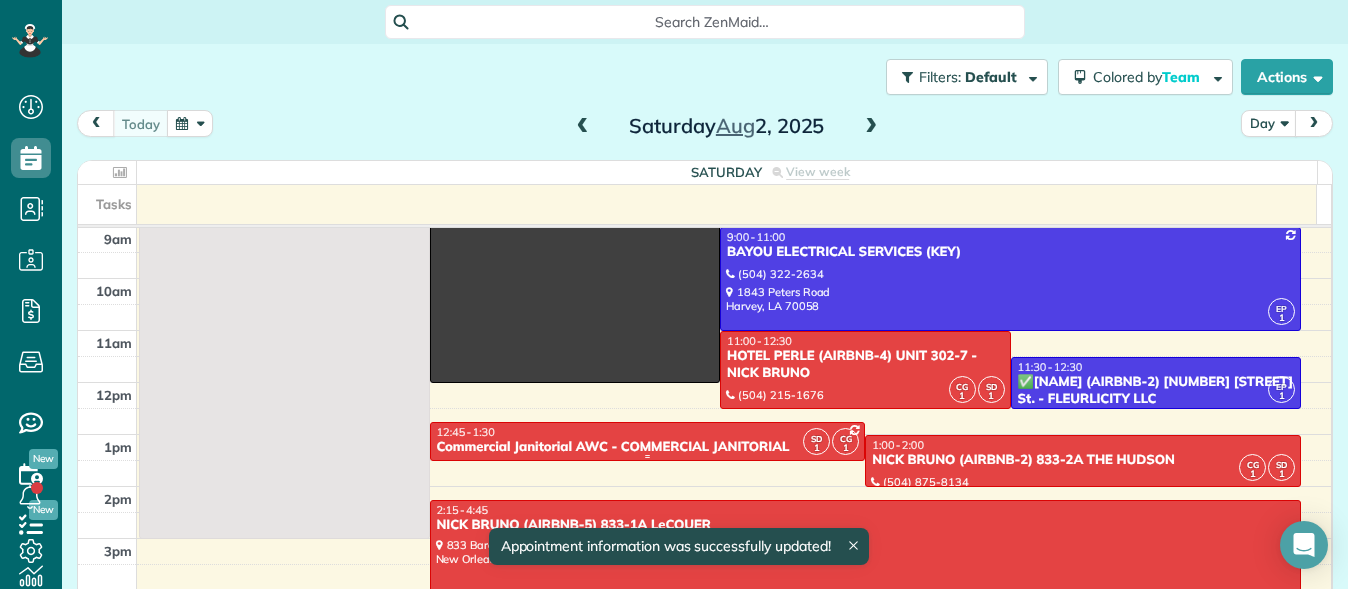 click on "12:45 - 1:30" at bounding box center (648, 432) 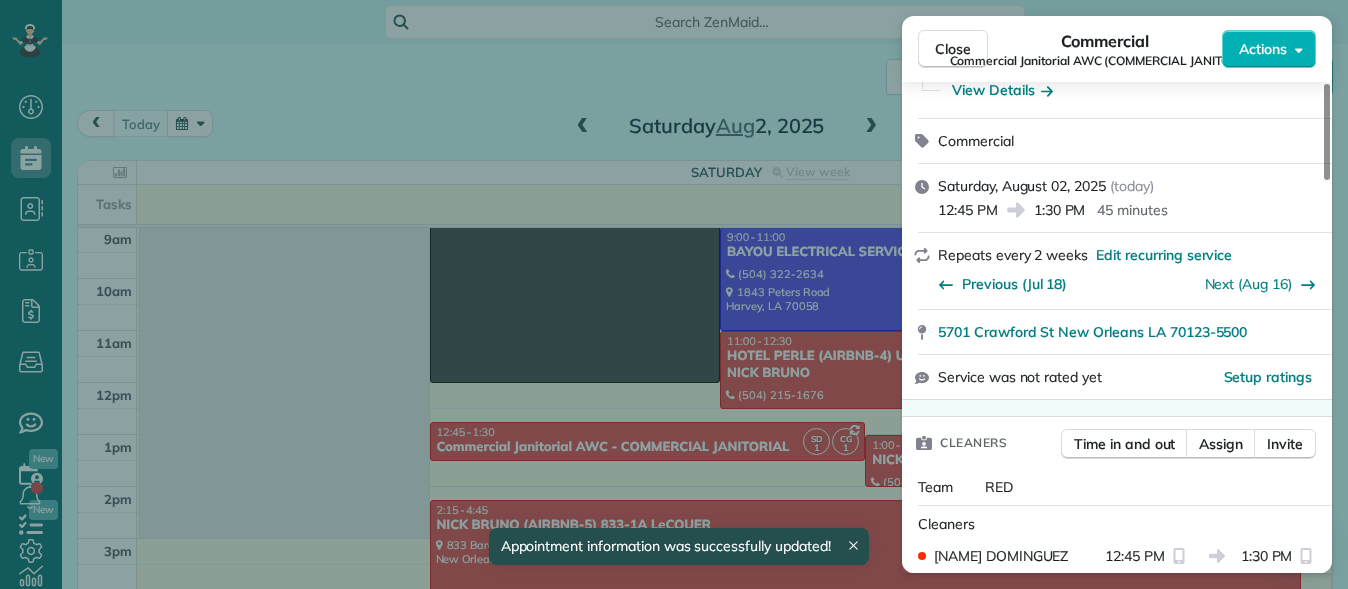 scroll, scrollTop: 260, scrollLeft: 0, axis: vertical 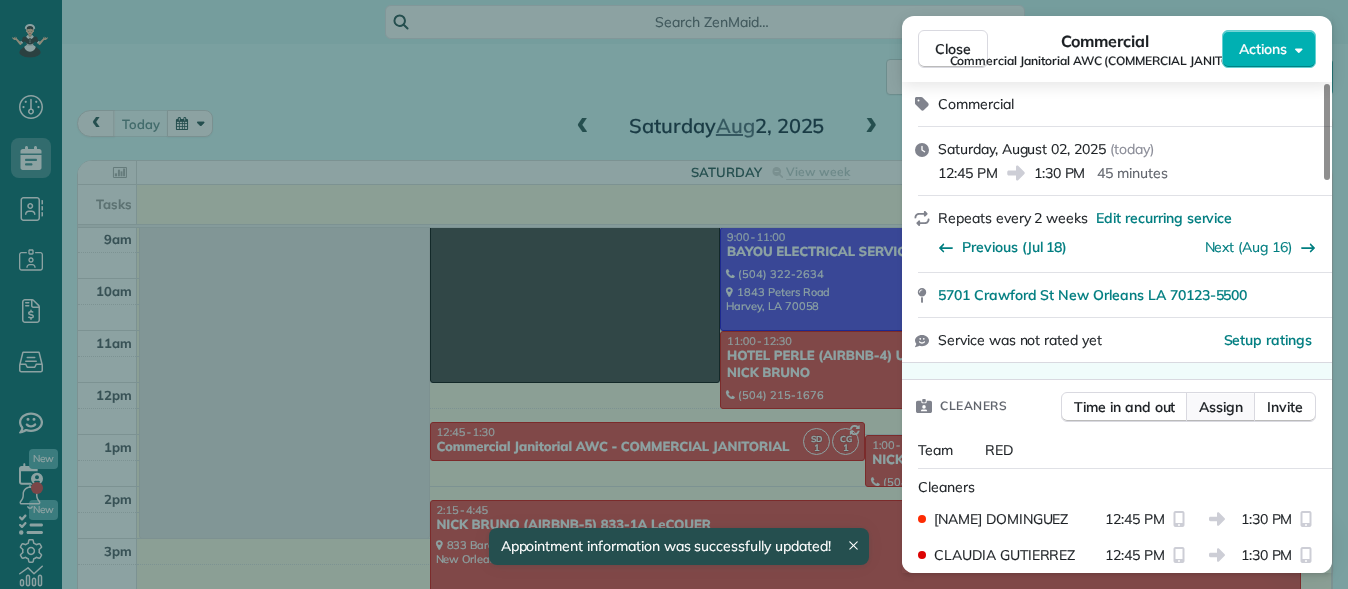 click on "Assign" at bounding box center (1221, 407) 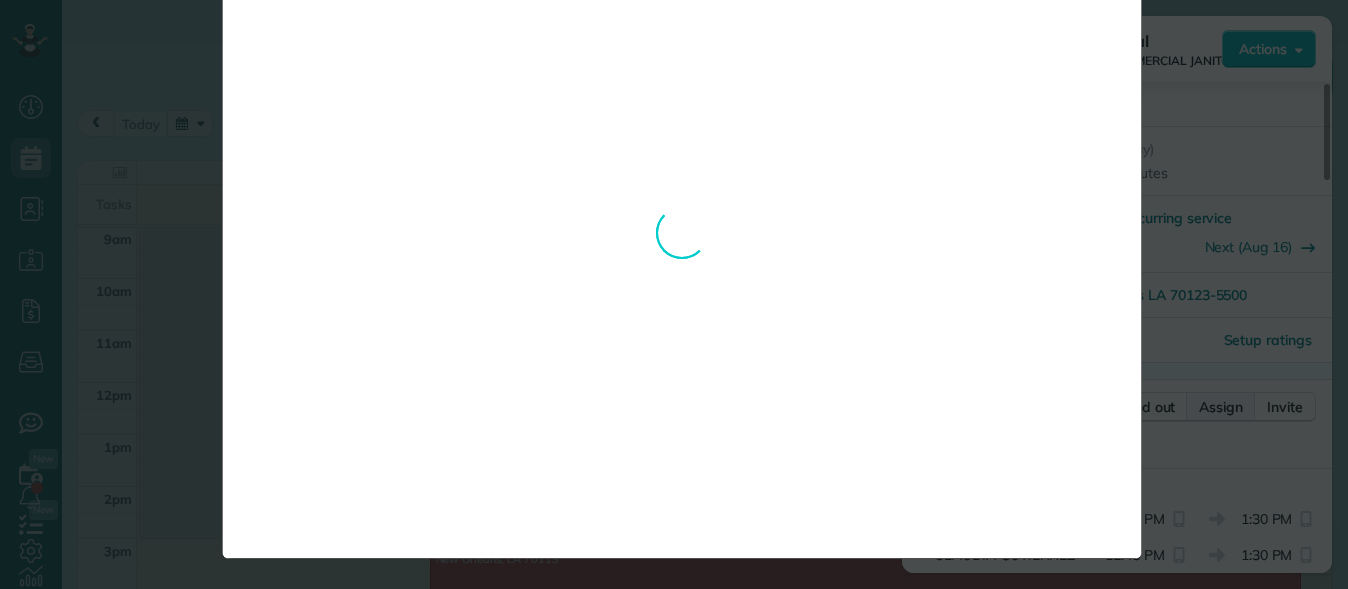 scroll, scrollTop: 0, scrollLeft: 0, axis: both 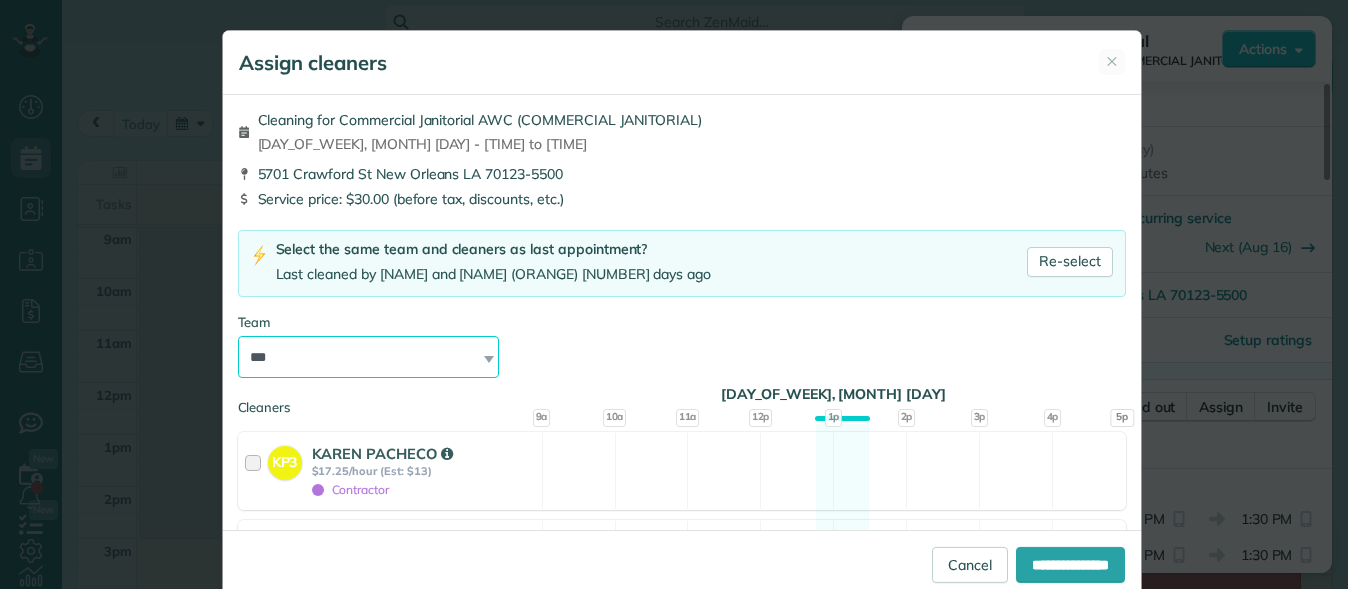 click on "**********" at bounding box center [369, 357] 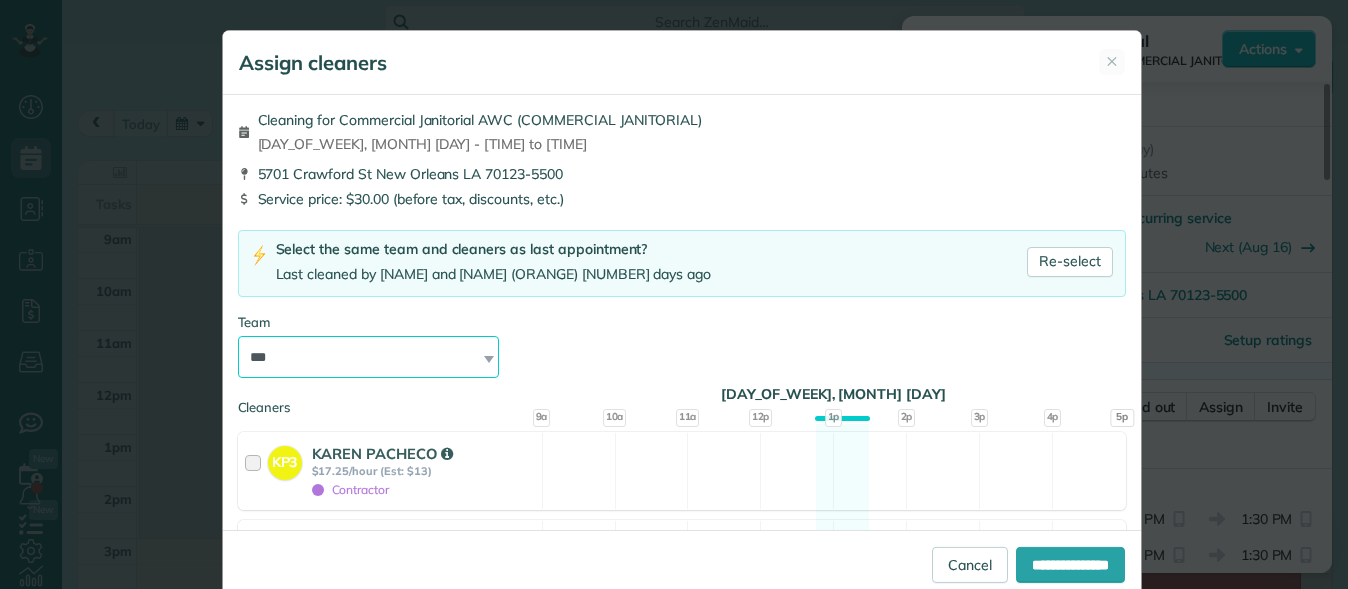 select on "*****" 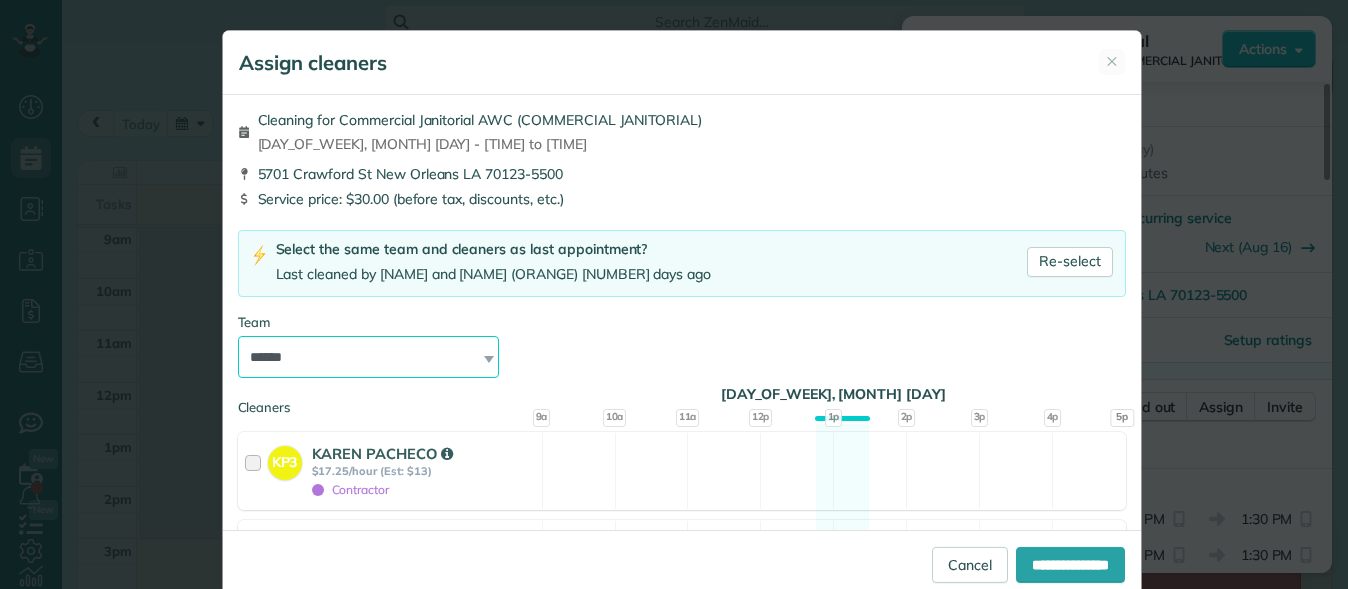 click on "**********" at bounding box center (369, 357) 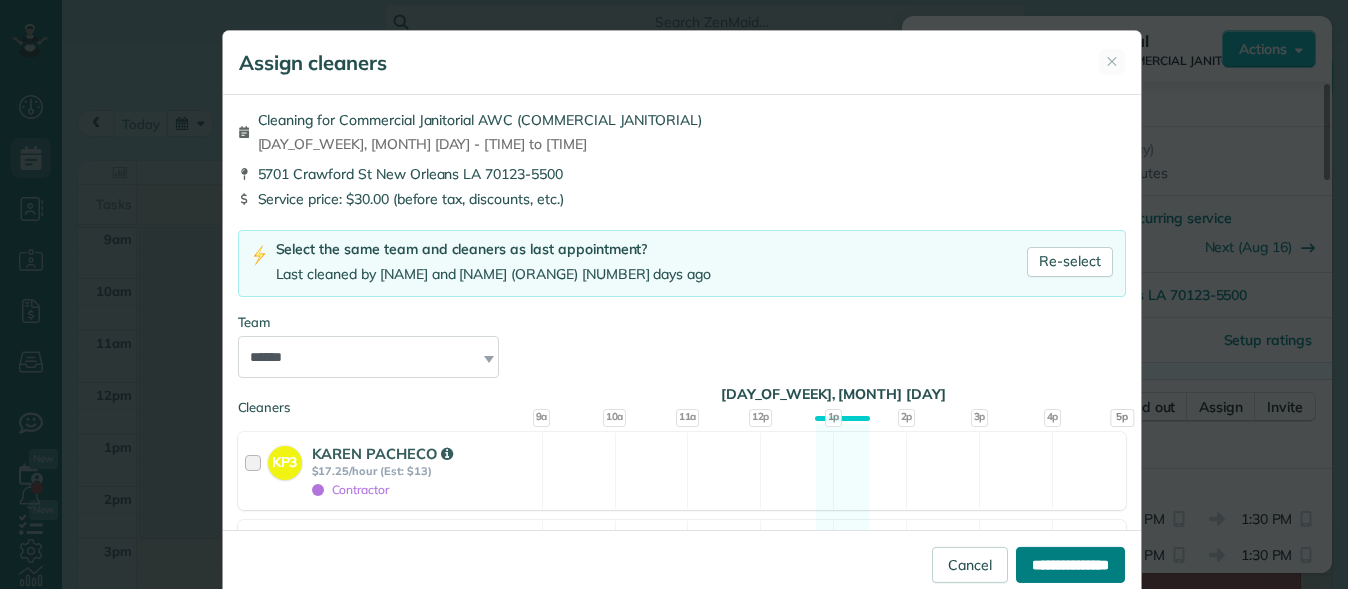 click on "**********" at bounding box center (1070, 565) 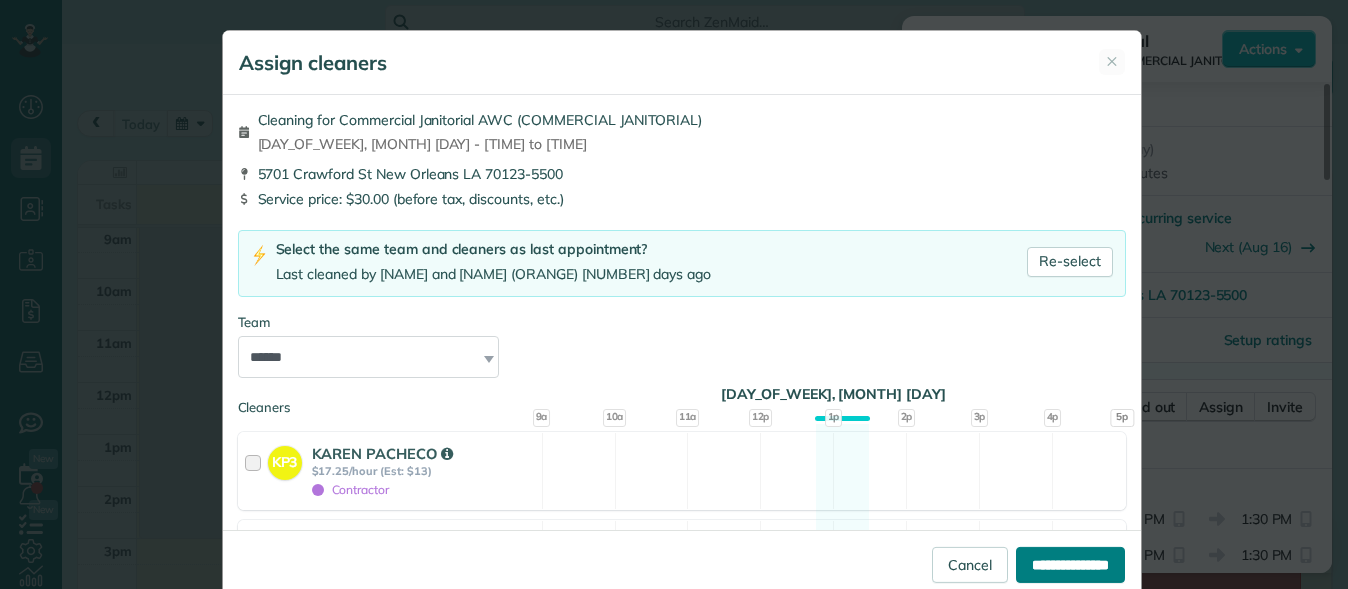 type on "**********" 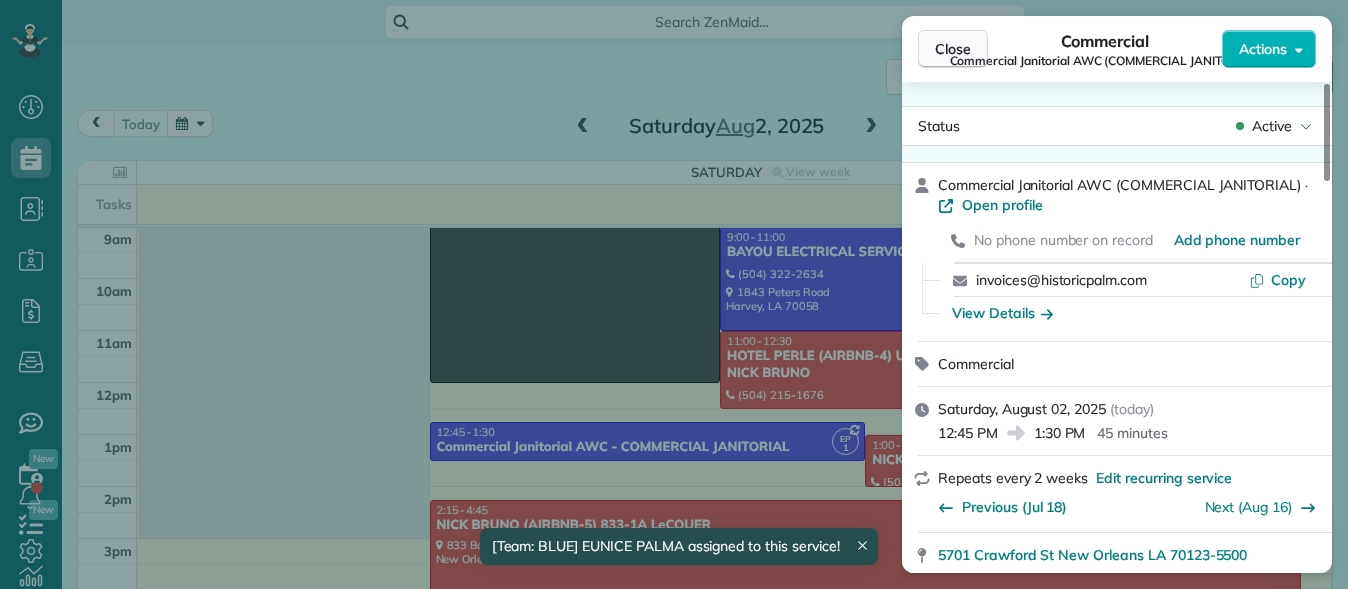 click on "Close" at bounding box center (953, 49) 